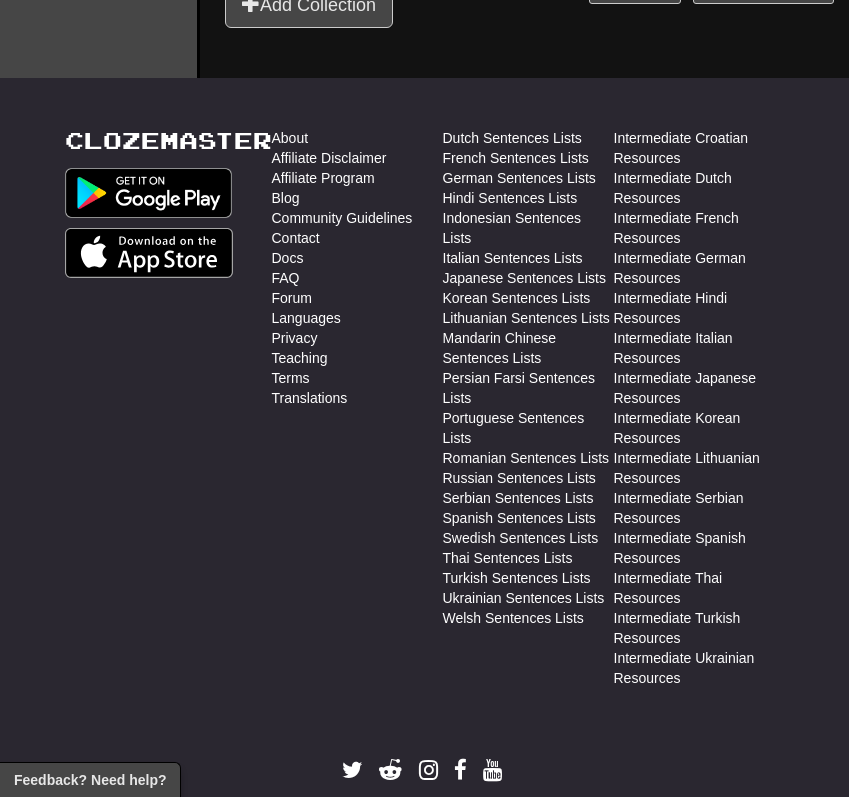 scroll, scrollTop: 2403, scrollLeft: 0, axis: vertical 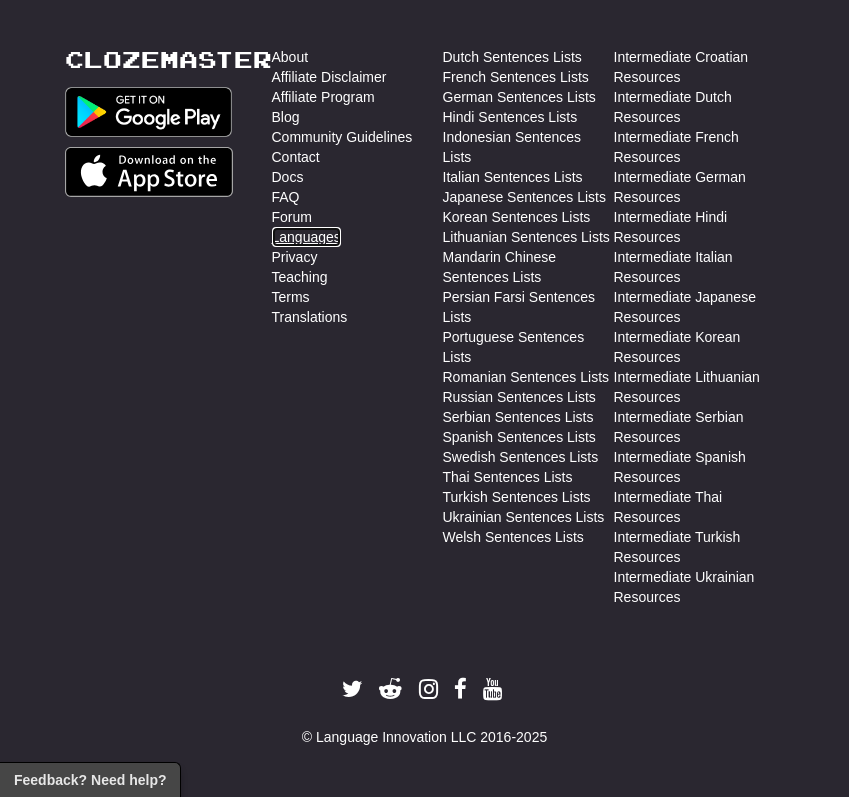 click on "Languages" at bounding box center (306, 237) 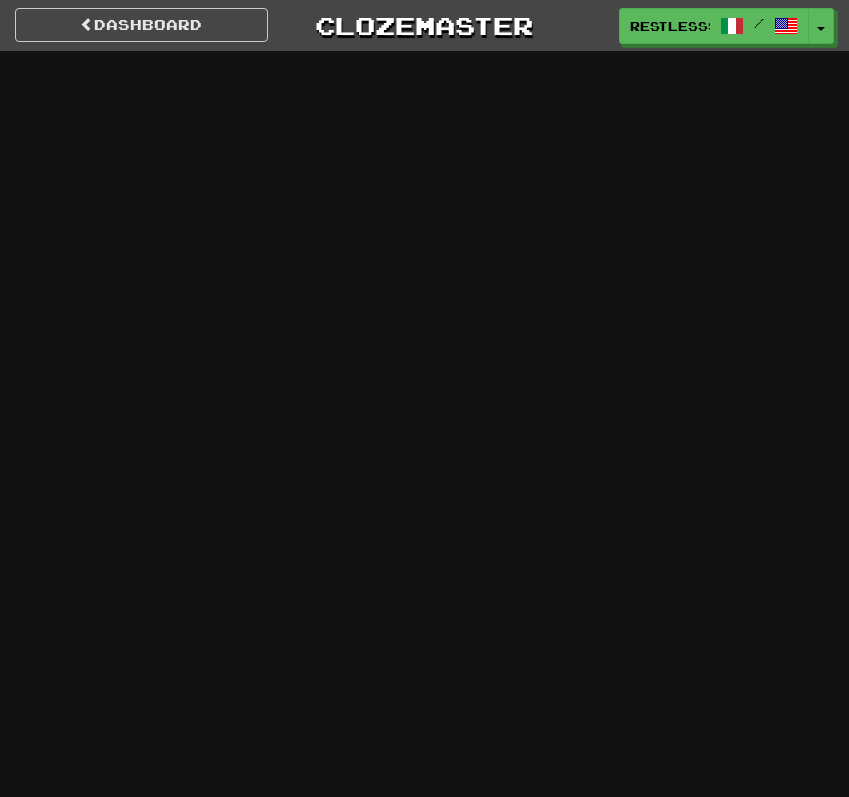 scroll, scrollTop: 0, scrollLeft: 0, axis: both 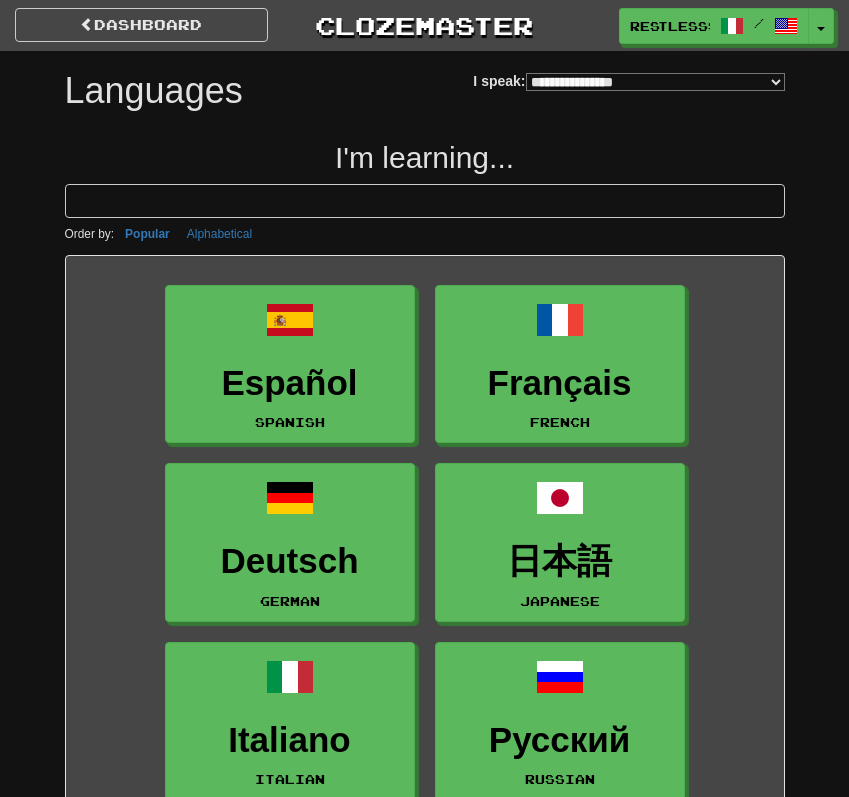 click at bounding box center (425, 201) 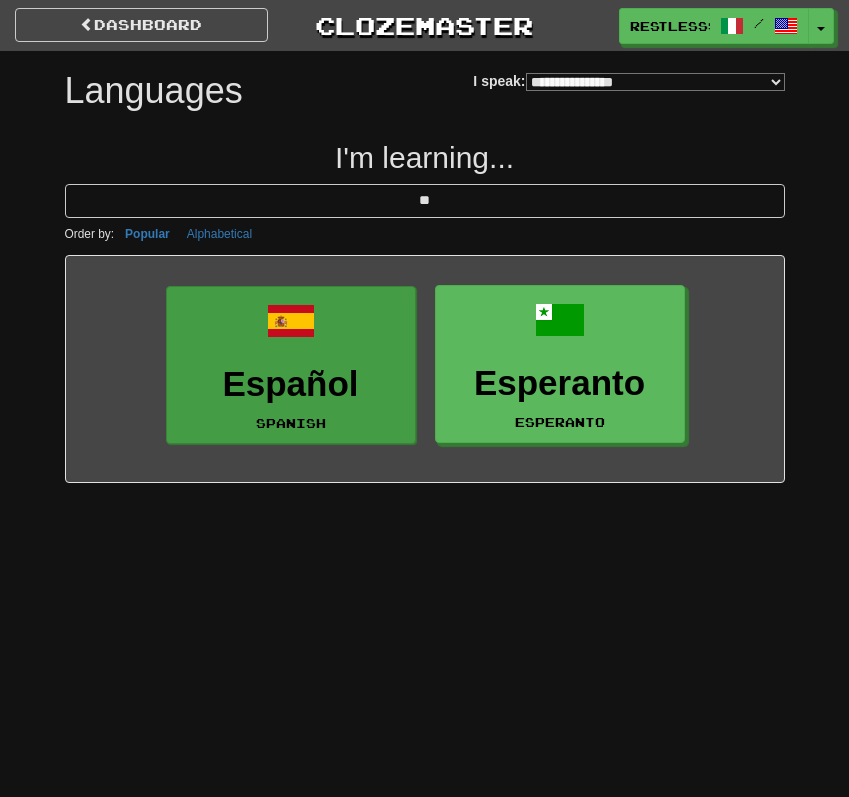 type on "**" 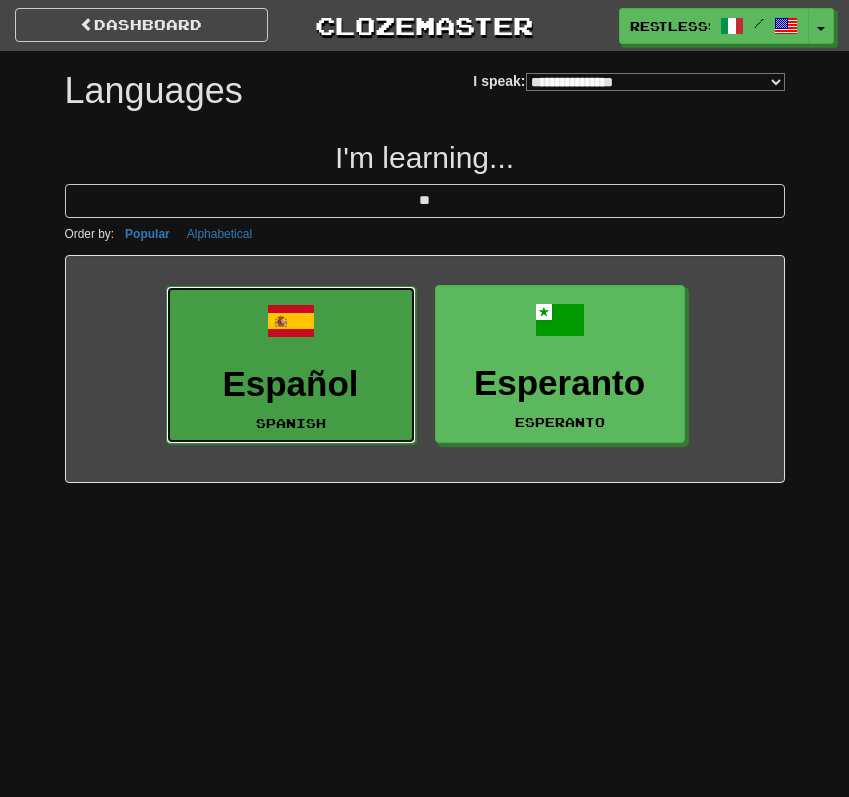 click on "Español" at bounding box center [291, 384] 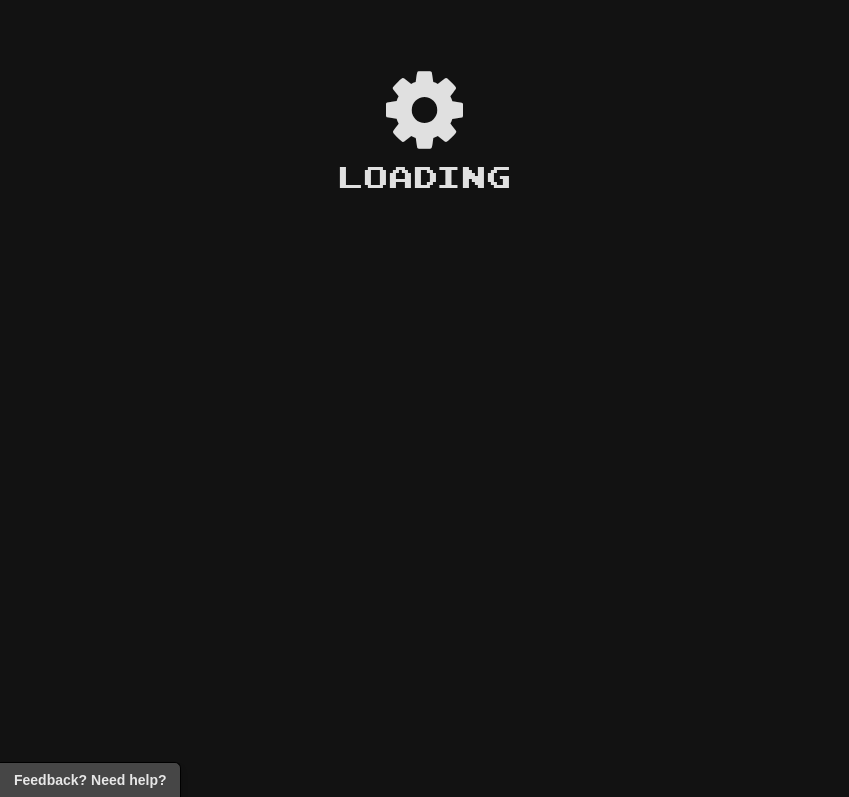 scroll, scrollTop: 0, scrollLeft: 0, axis: both 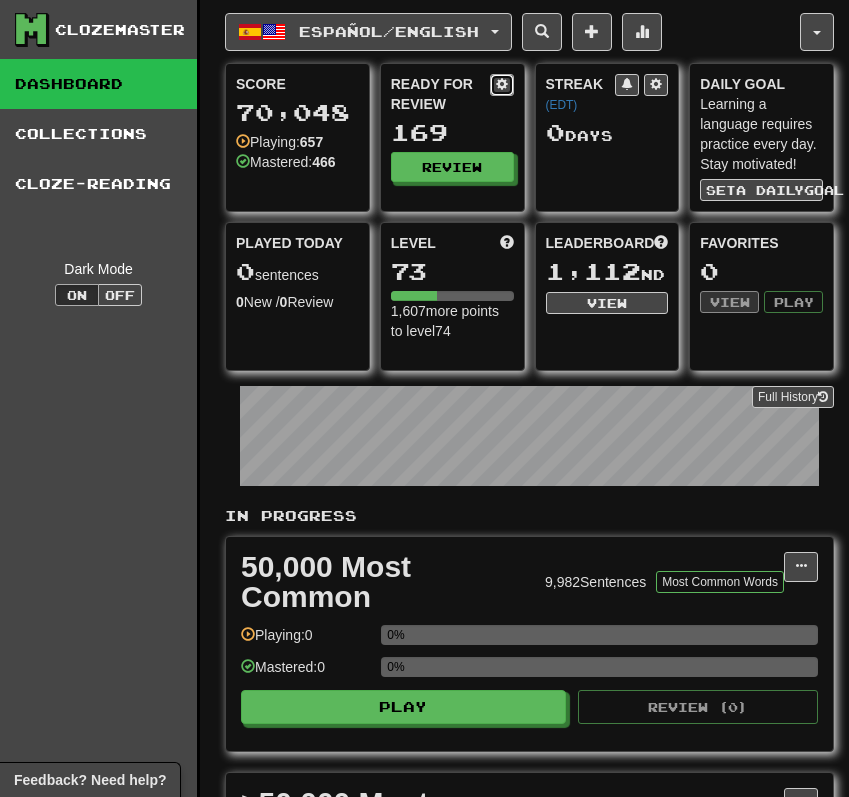 click at bounding box center [502, 85] 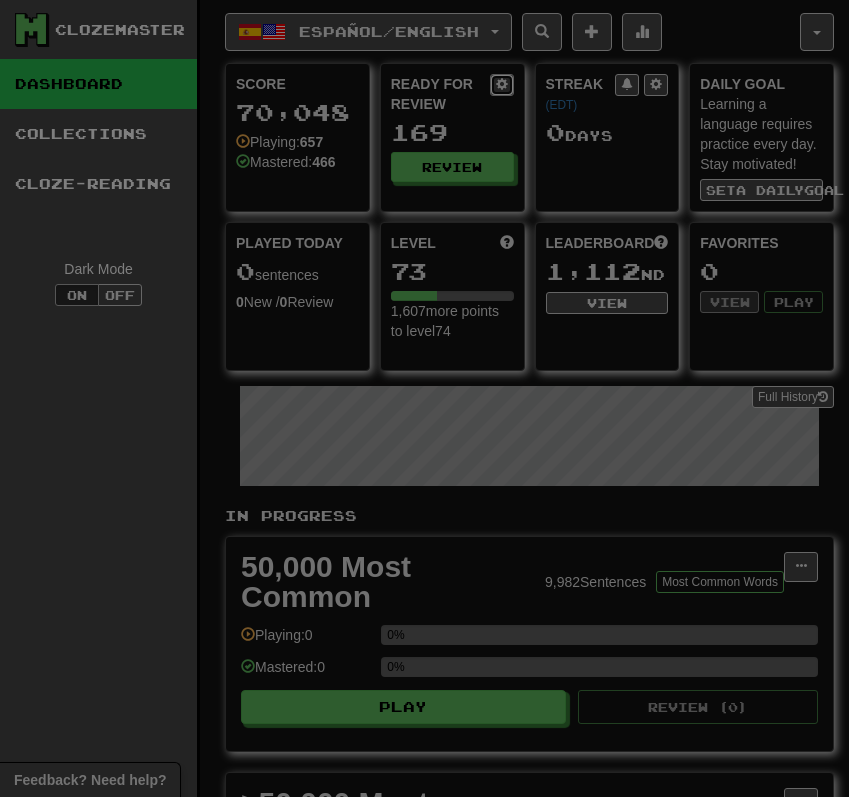select on "*" 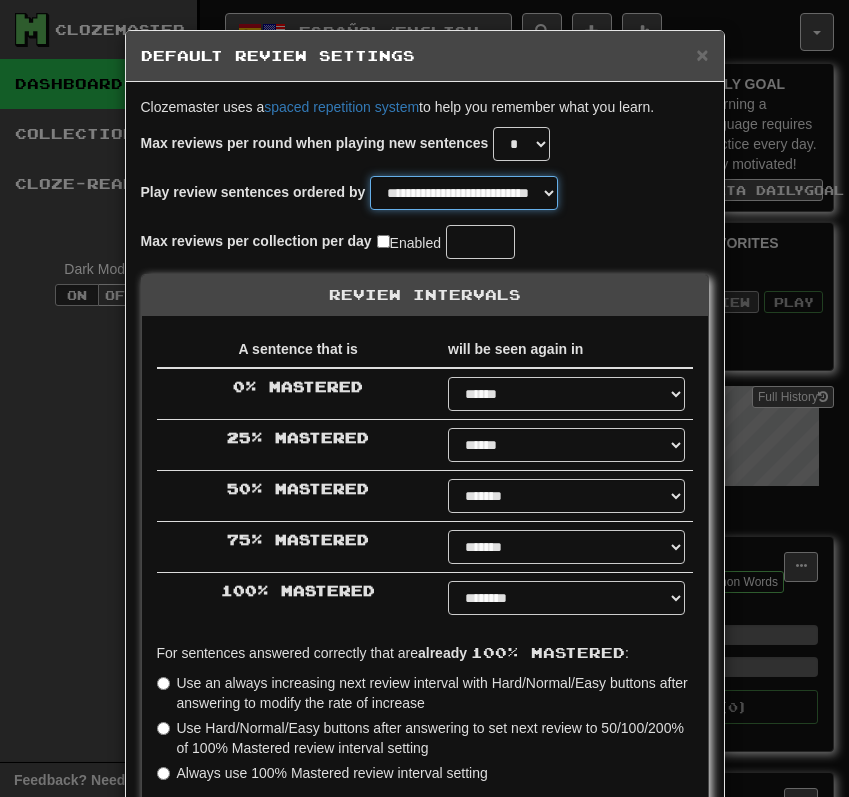 click on "**********" at bounding box center [464, 193] 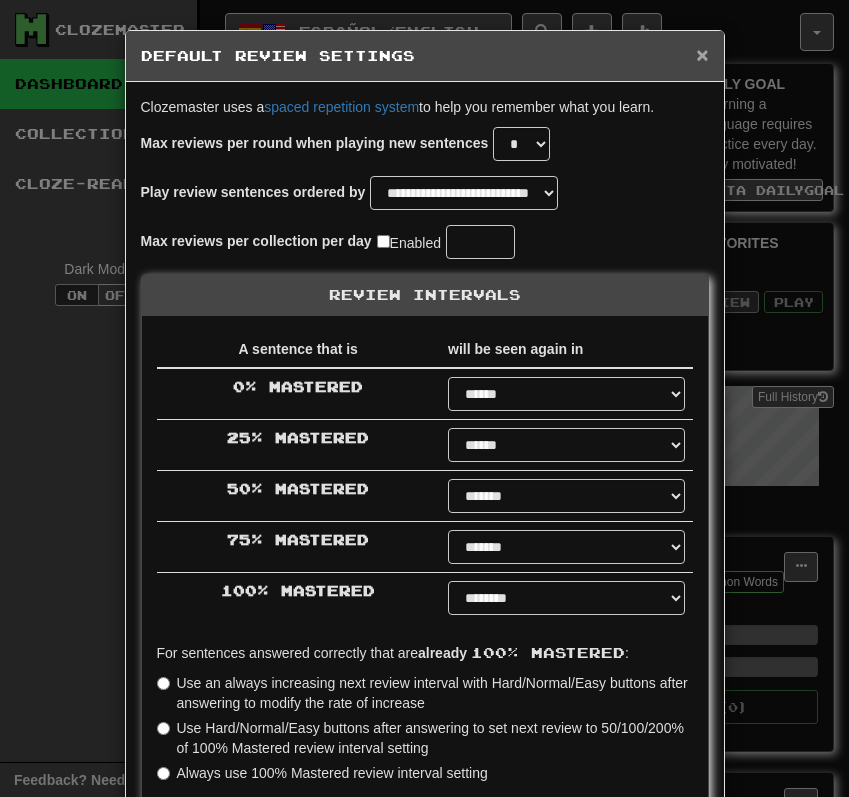 click on "×" at bounding box center (702, 54) 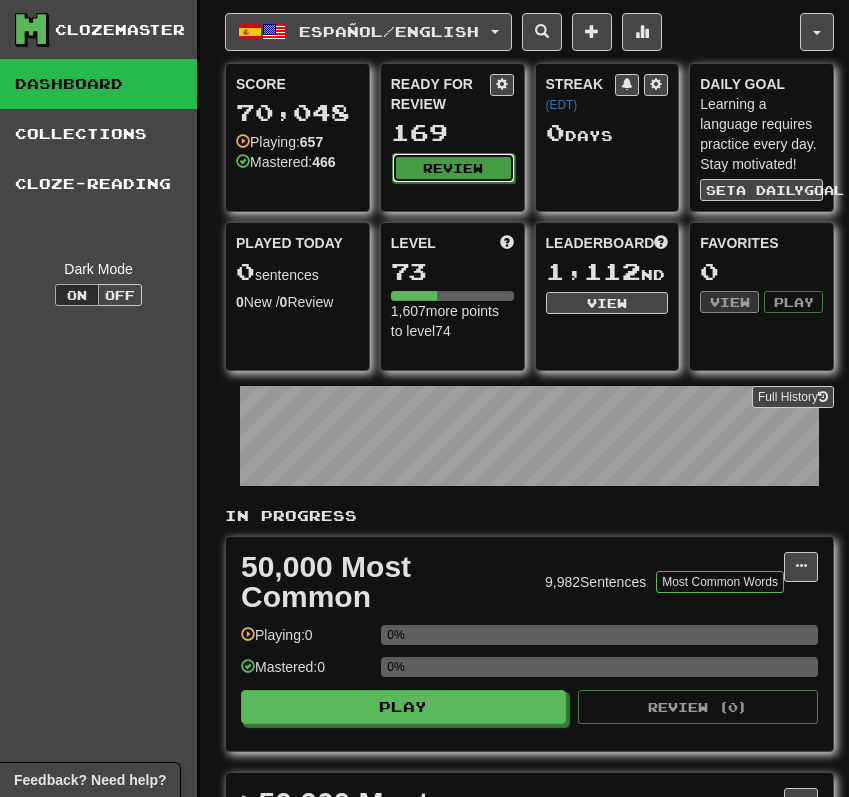 click on "Review" at bounding box center (453, 168) 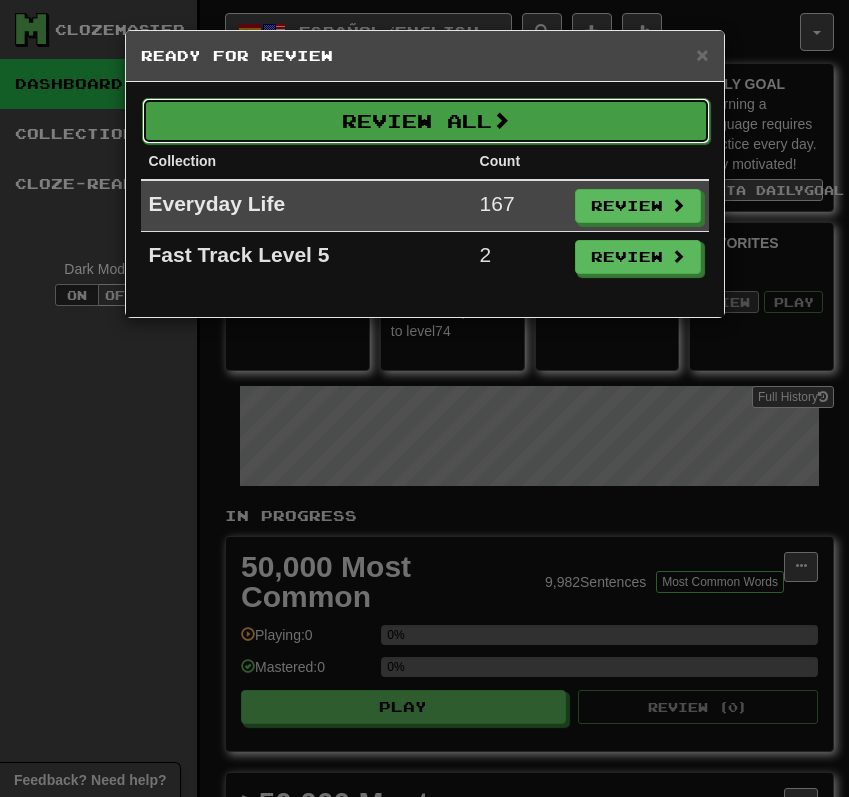 click on "Review All" at bounding box center (426, 121) 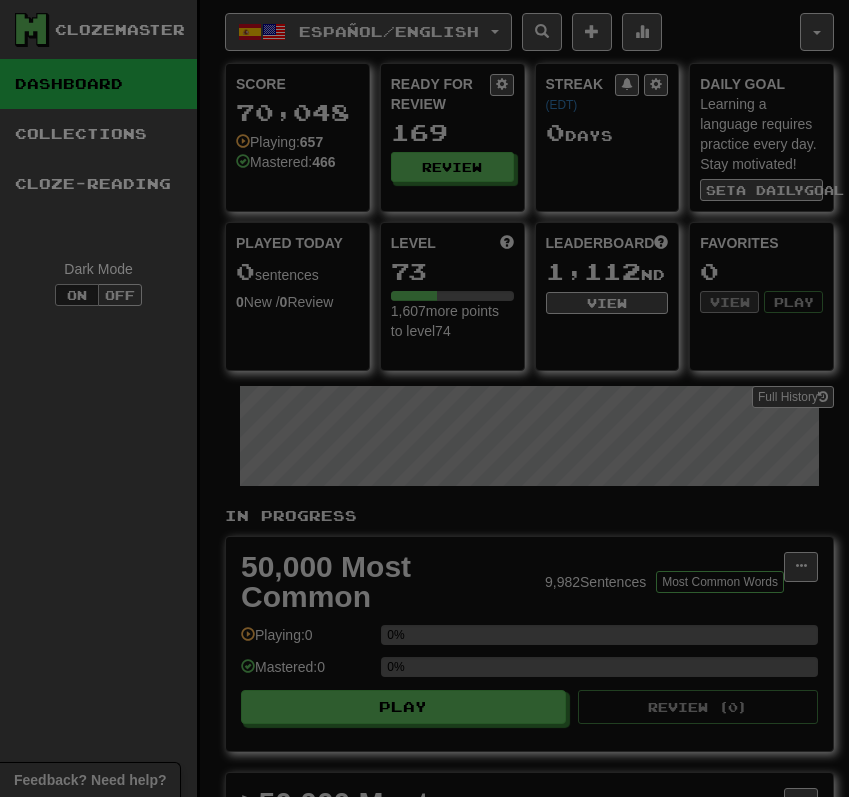 select on "**" 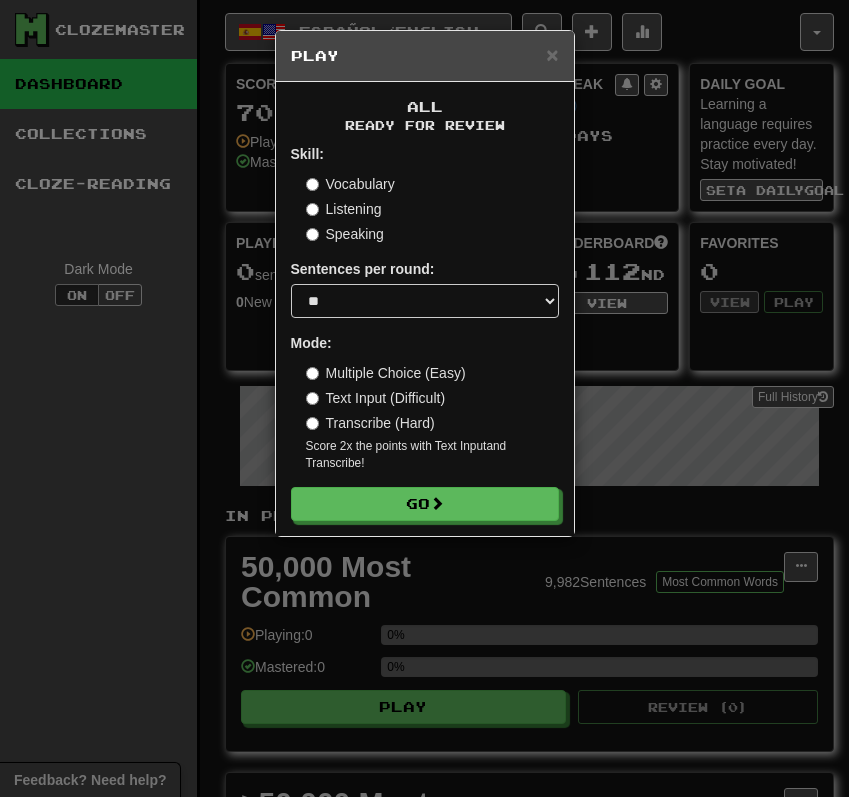 click on "Vocabulary" at bounding box center [350, 184] 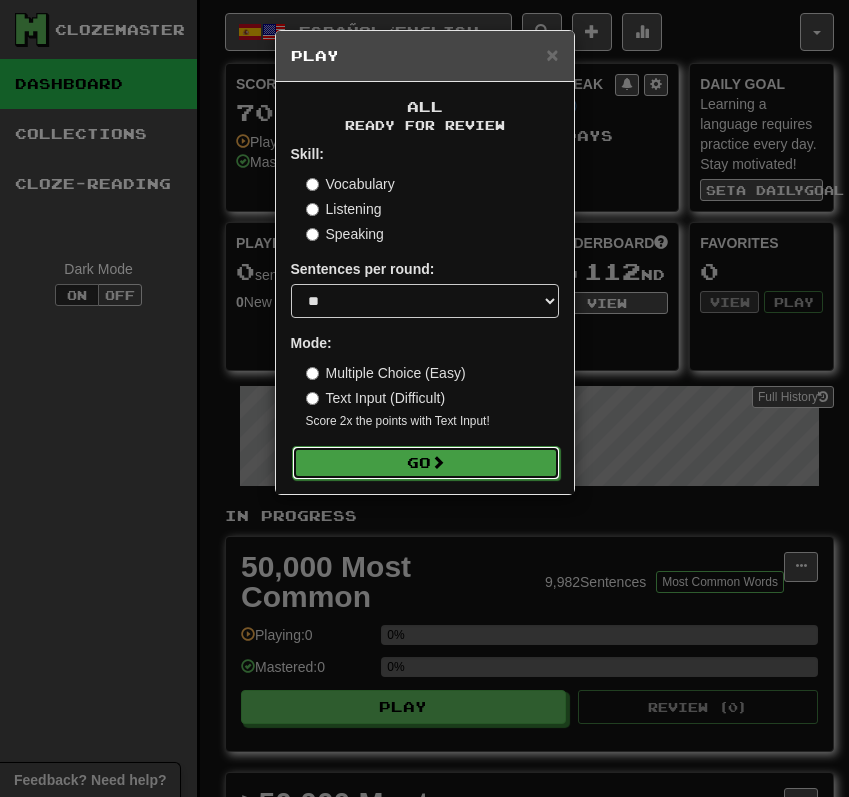 click on "Go" at bounding box center [426, 463] 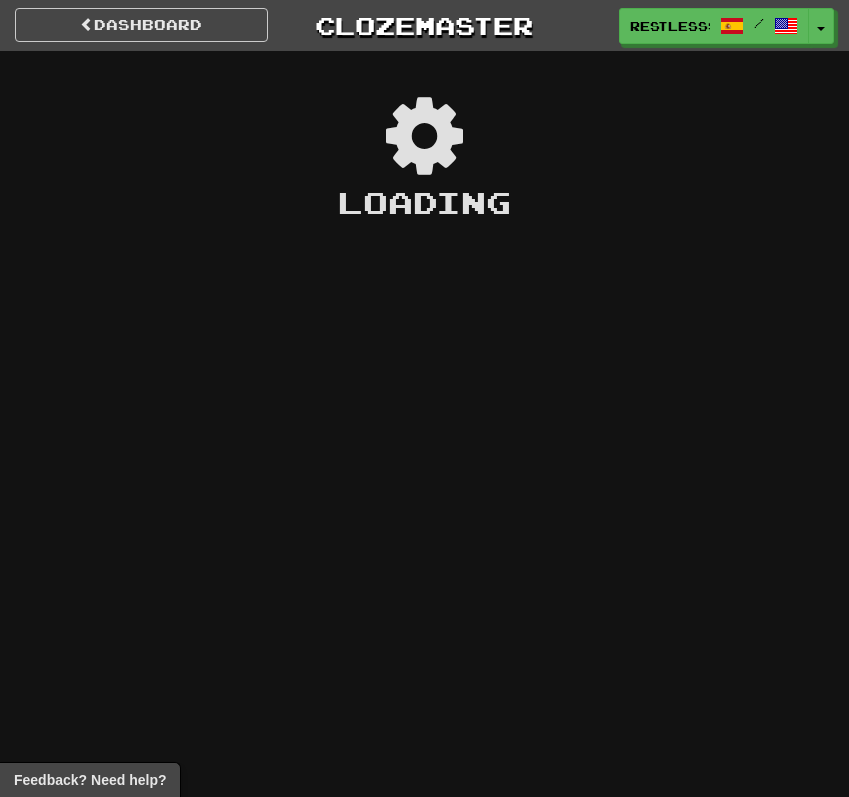 scroll, scrollTop: 0, scrollLeft: 0, axis: both 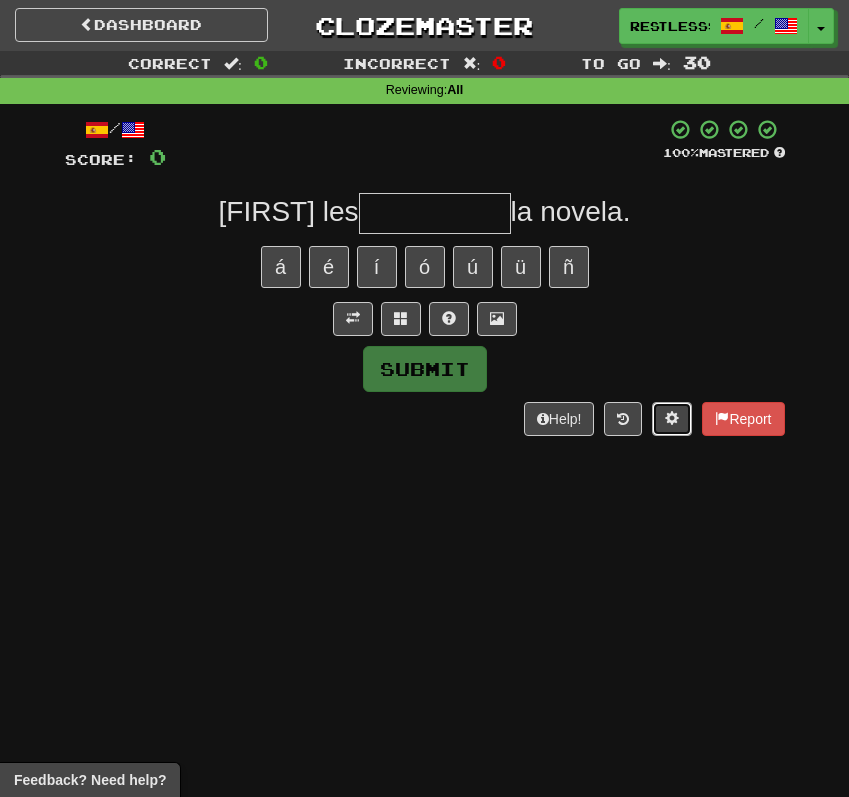 click at bounding box center (672, 419) 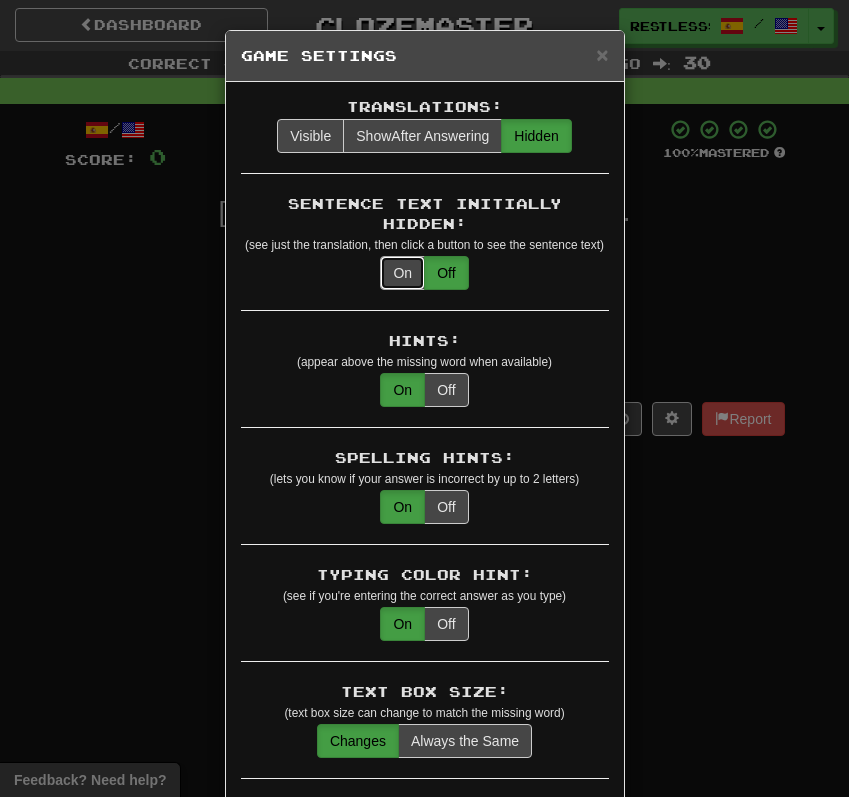 click on "On" at bounding box center (402, 273) 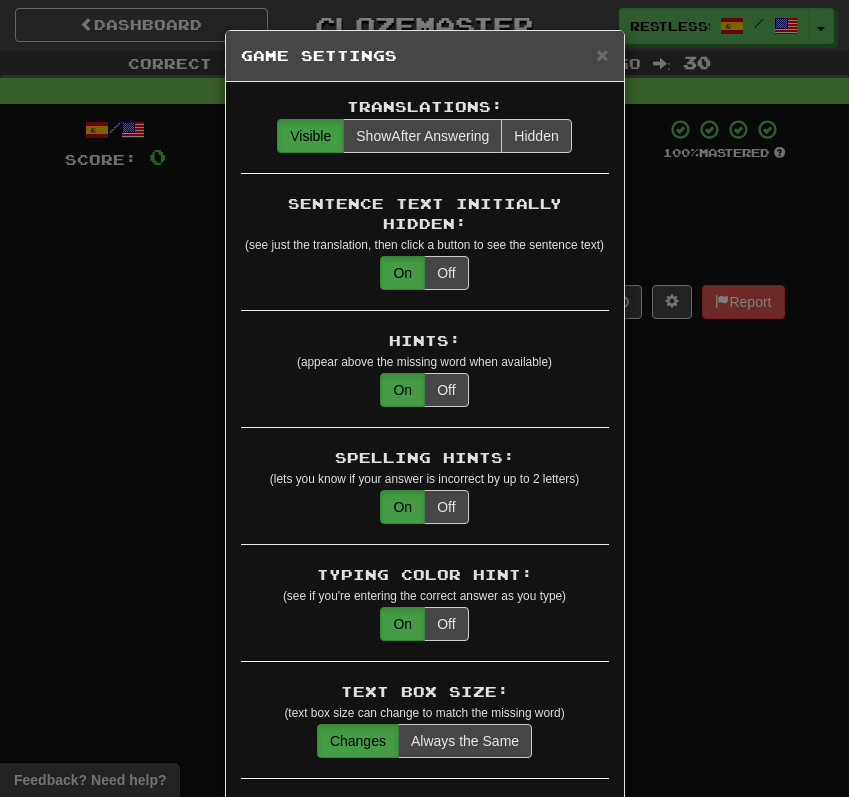 click on "× Game Settings Translations: Visible Show  After Answering Hidden Sentence Text Initially Hidden: (see just the translation, then click a button to see the sentence text) On Off Hints: (appear above the missing word when available) On Off Spelling Hints: (lets you know if your answer is incorrect by up to 2 letters) On Off Typing Color Hint: (see if you're entering the correct answer as you type) On Off Text Box Size: (text box size can change to match the missing word) Changes Always the Same Enter Submits Empty: (pressing Enter when the input is empty will submit a blank answer) On Off Clear After Answering: (keypress clears the text input after answering so you can practice re-typing the answer) On Off Image Toggle: (toggle button, if sentence image available) After Answering Before and After Off Image Background: (use sentence image as background, if available) On Off Pronunciation: (shown after answering when available) On Off Sound Effects: On Off Text-to-Speech Auto-Play: On Off Loop: On Off On Off 1" at bounding box center (424, 398) 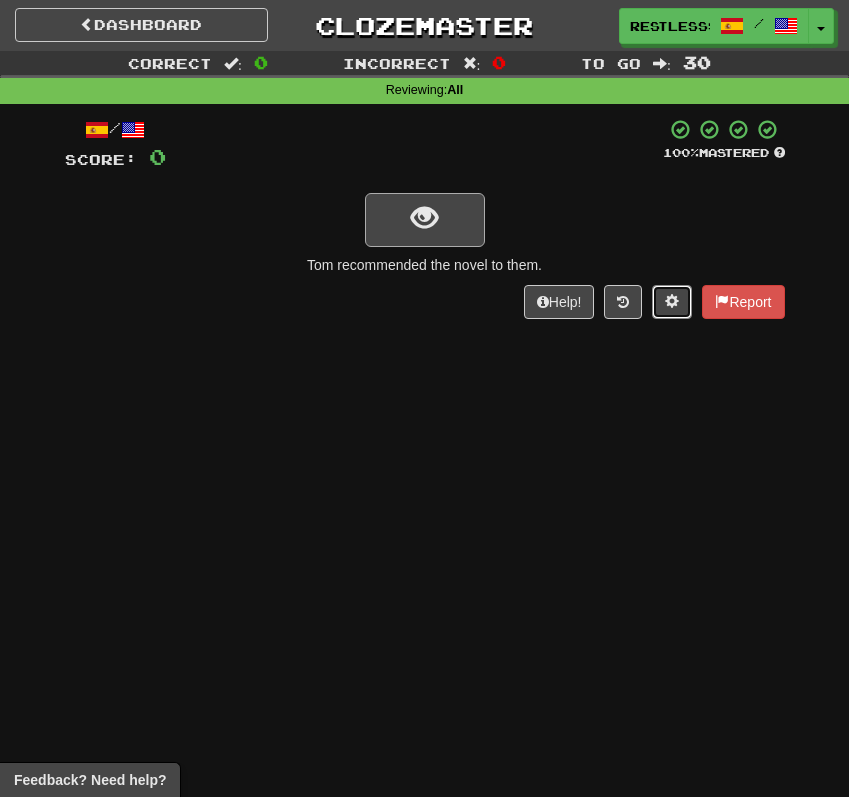 type 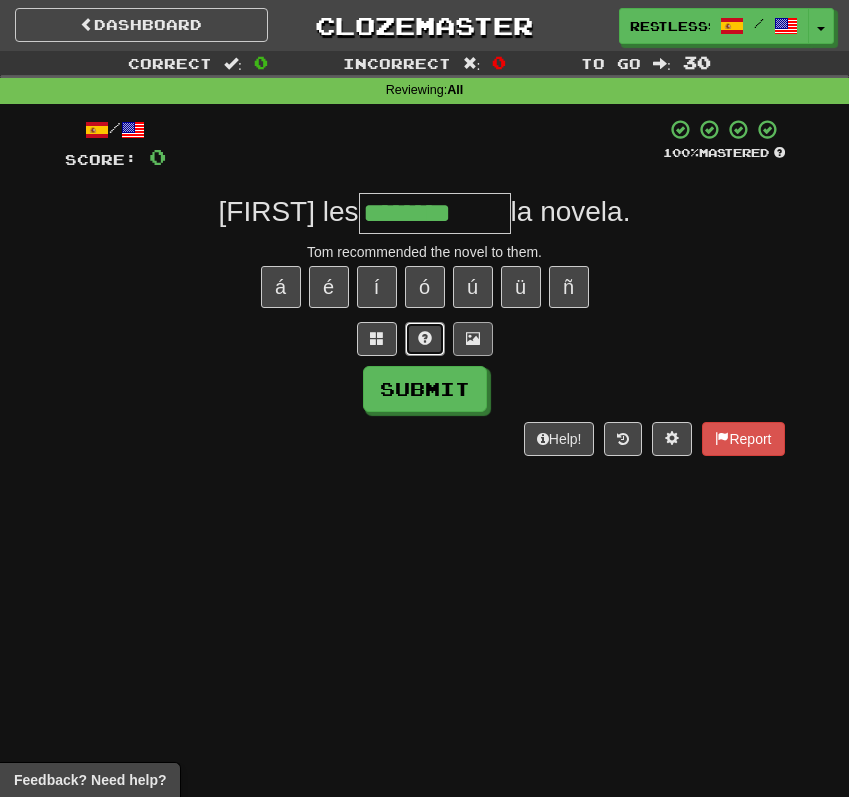 click at bounding box center (425, 339) 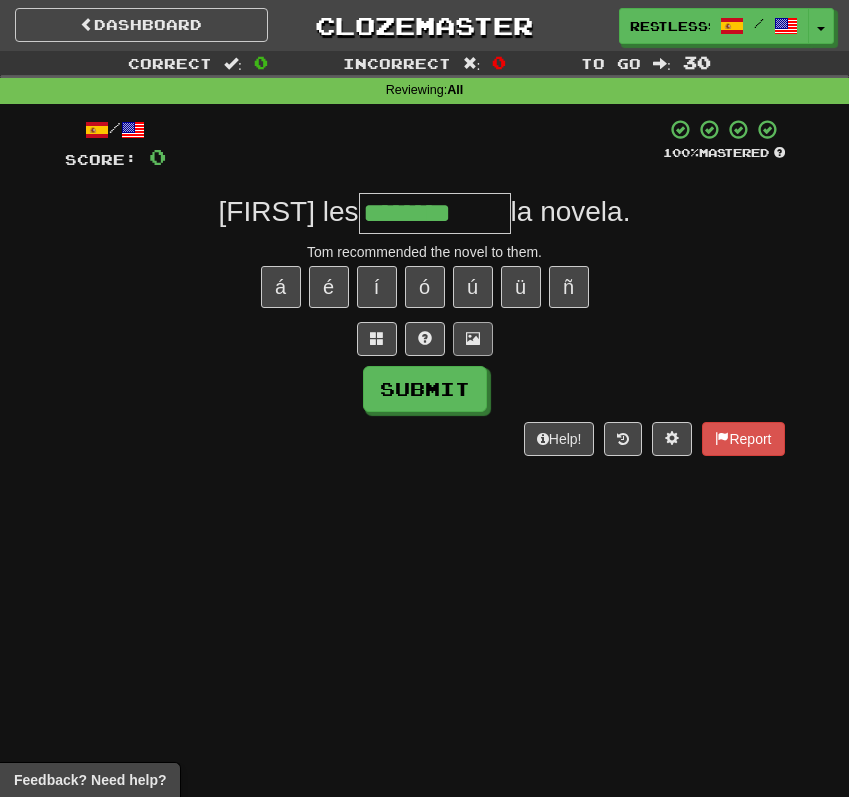 type on "*********" 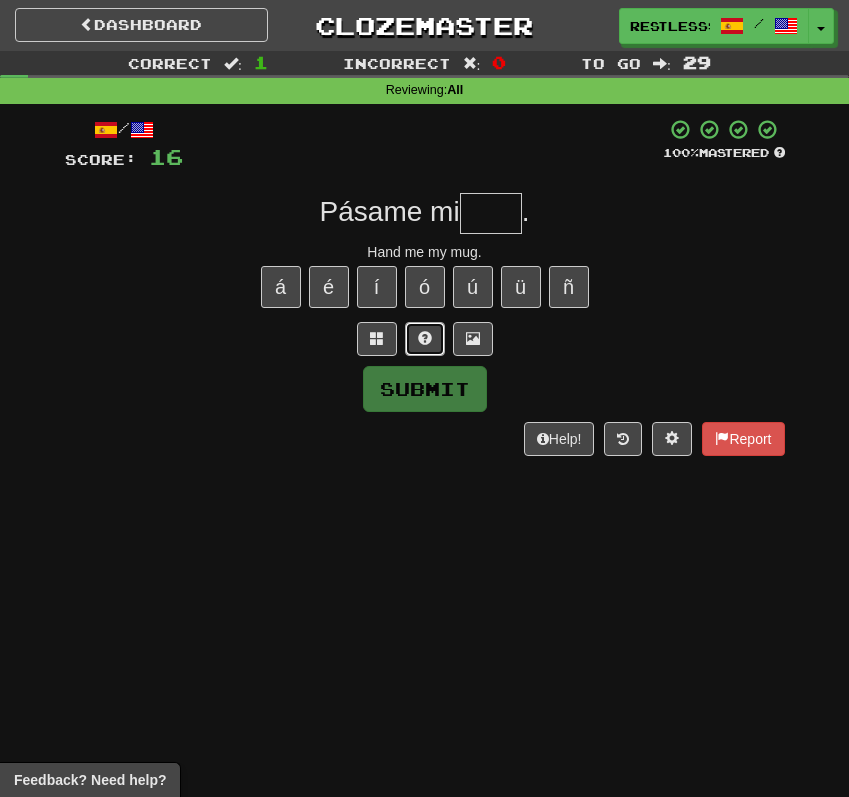 click at bounding box center [425, 338] 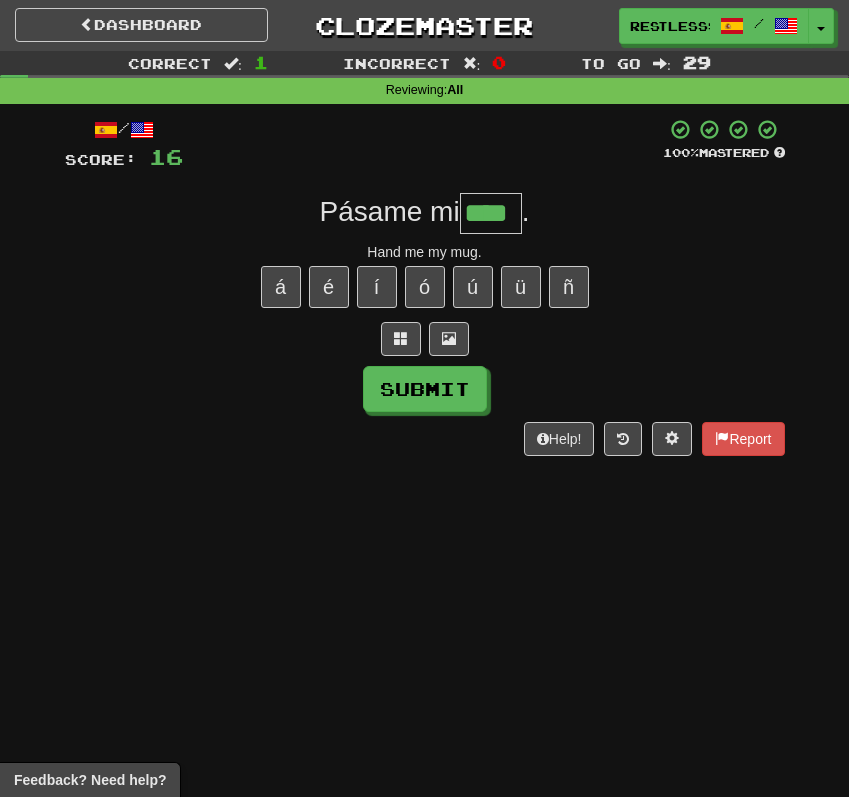 type on "****" 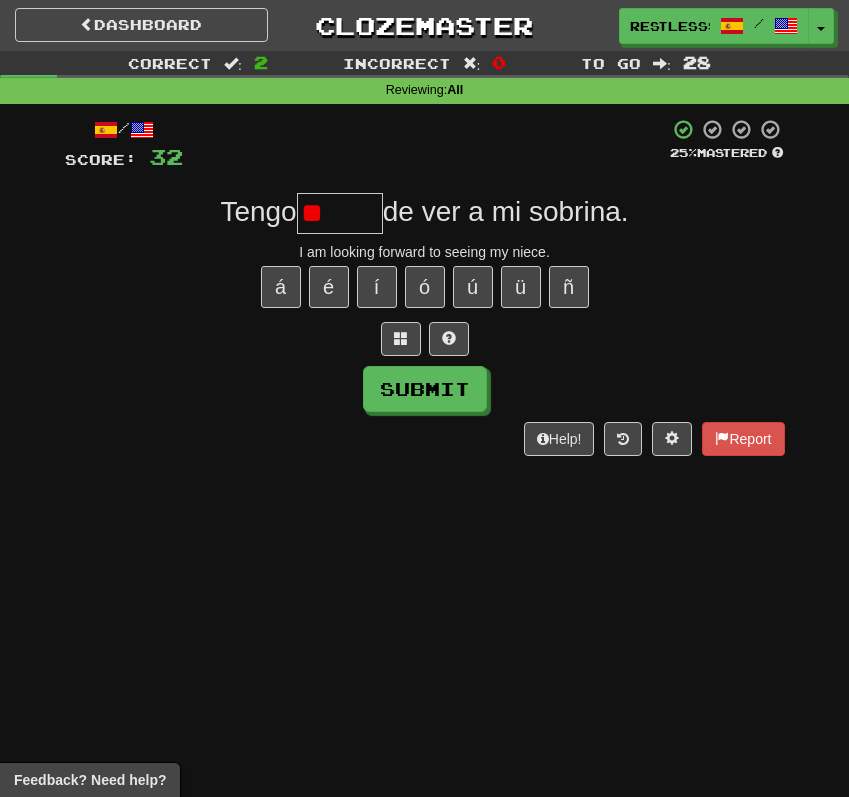 type on "*" 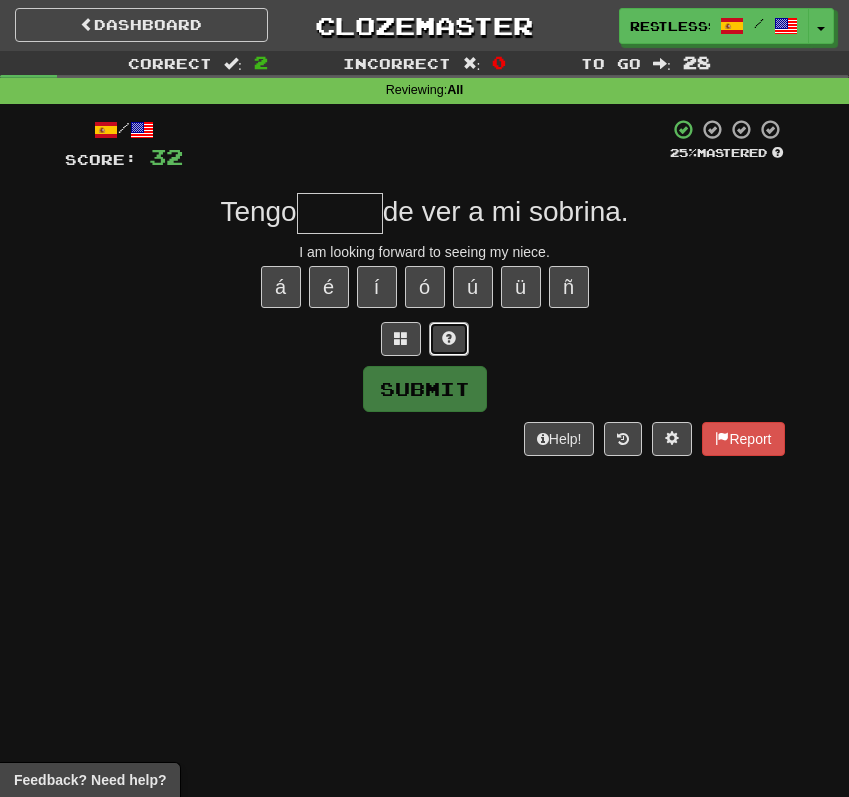 click at bounding box center [449, 339] 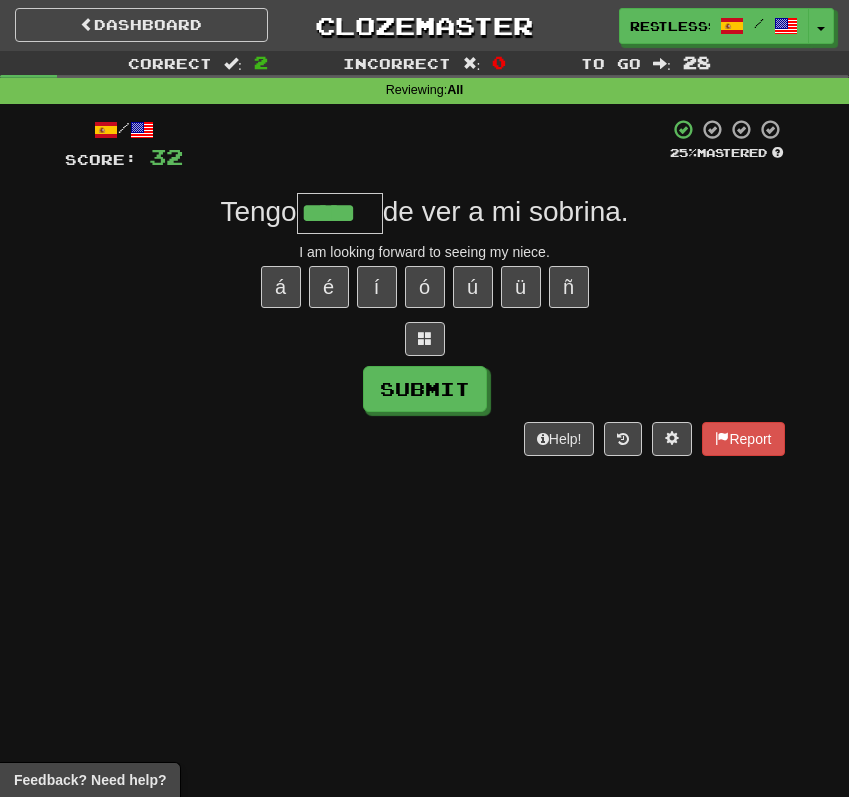 type on "*****" 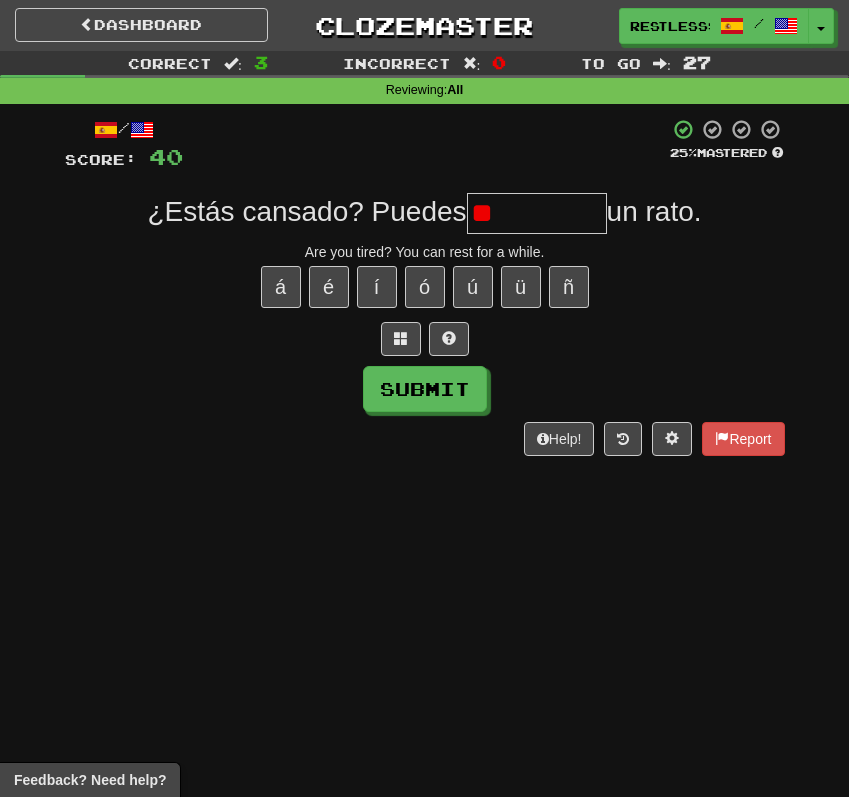 type on "*" 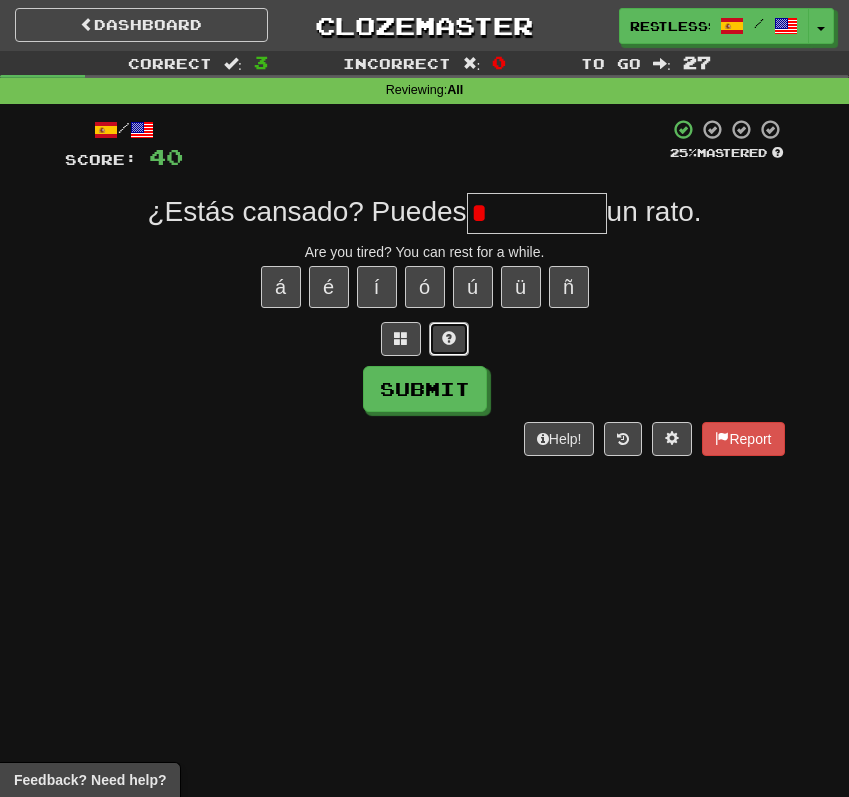 click at bounding box center [449, 338] 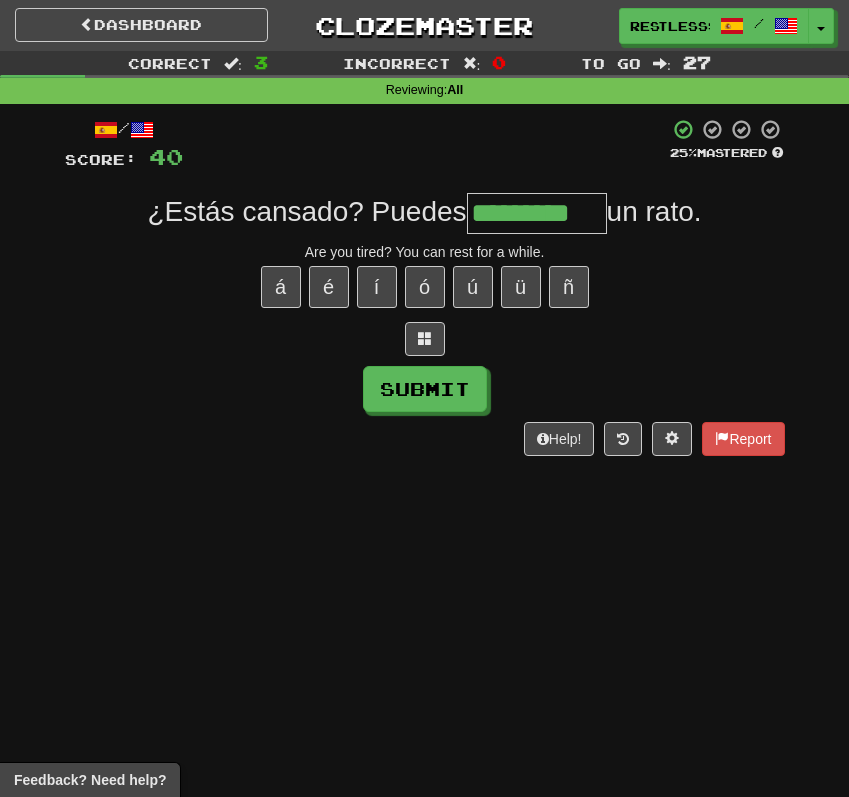type on "*********" 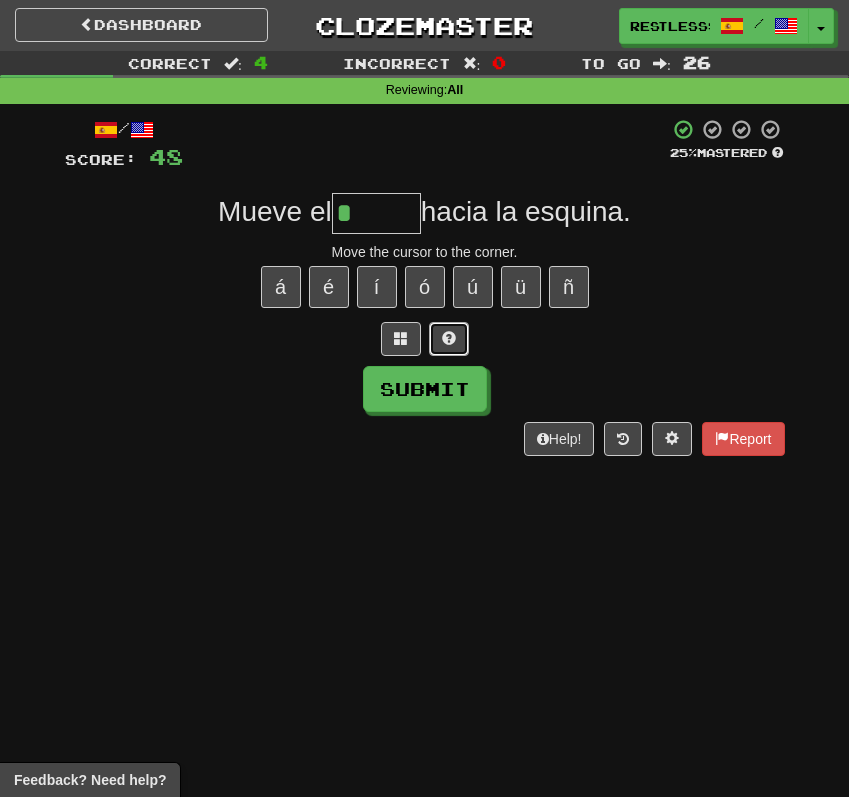 click at bounding box center (449, 339) 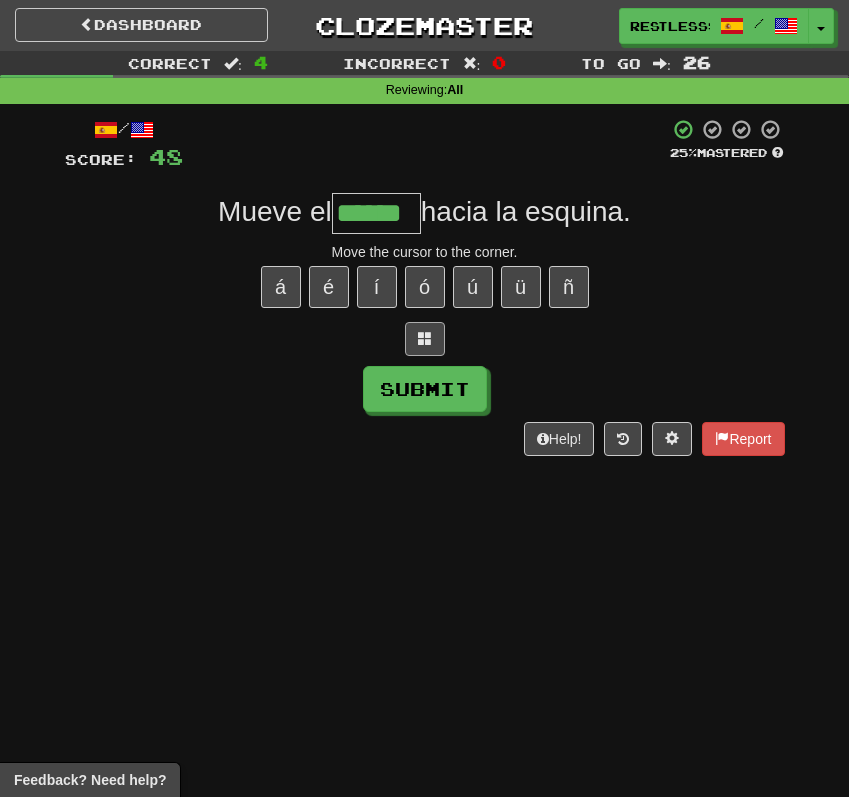 type on "******" 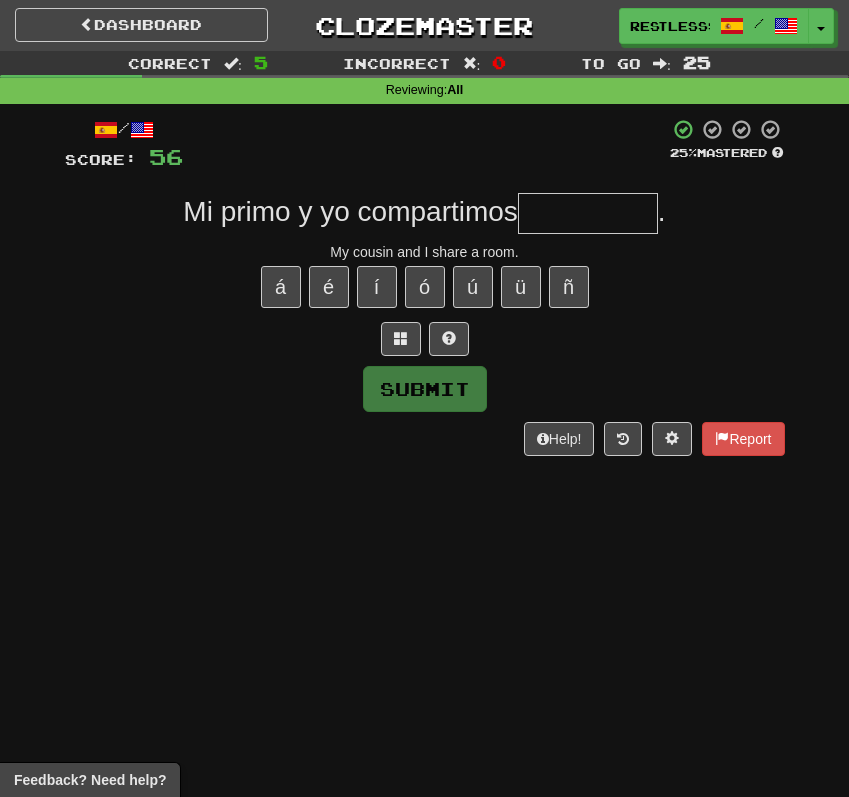 type on "*" 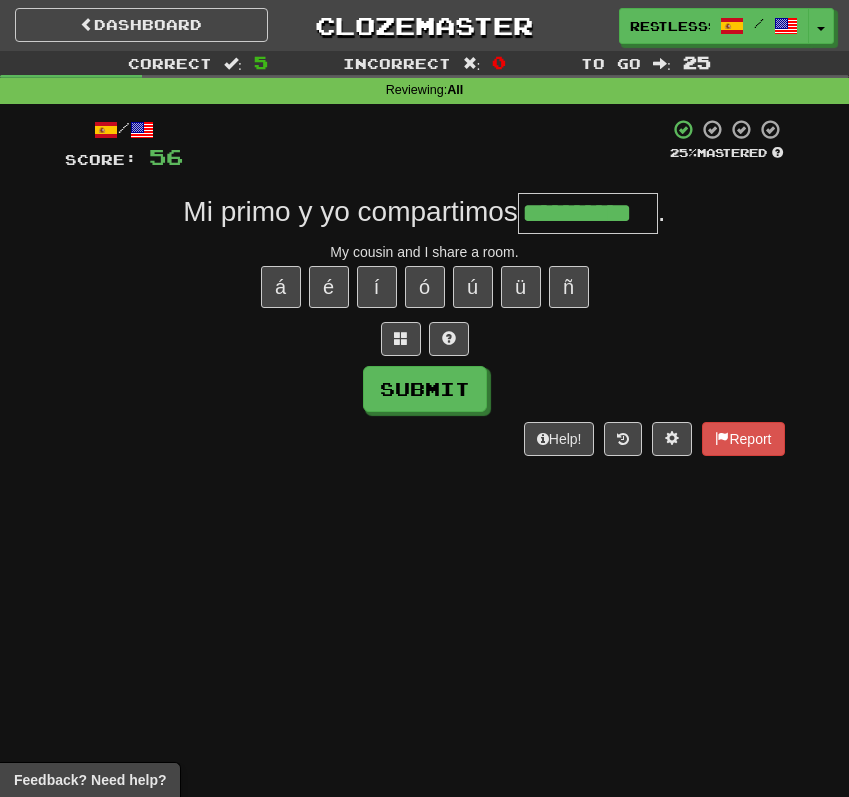 type on "**********" 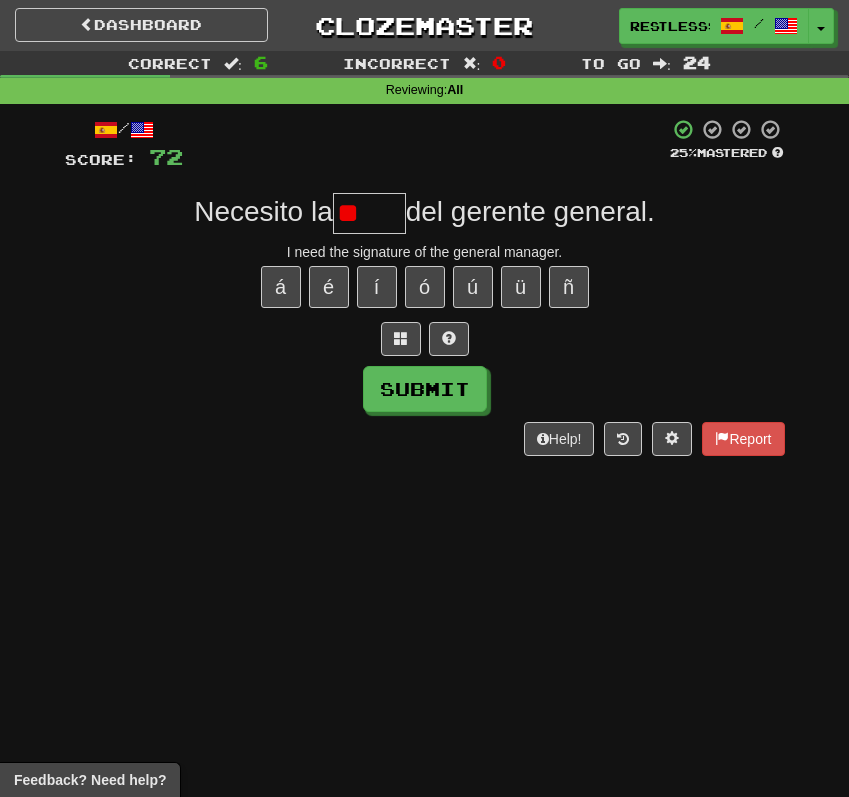 type on "*" 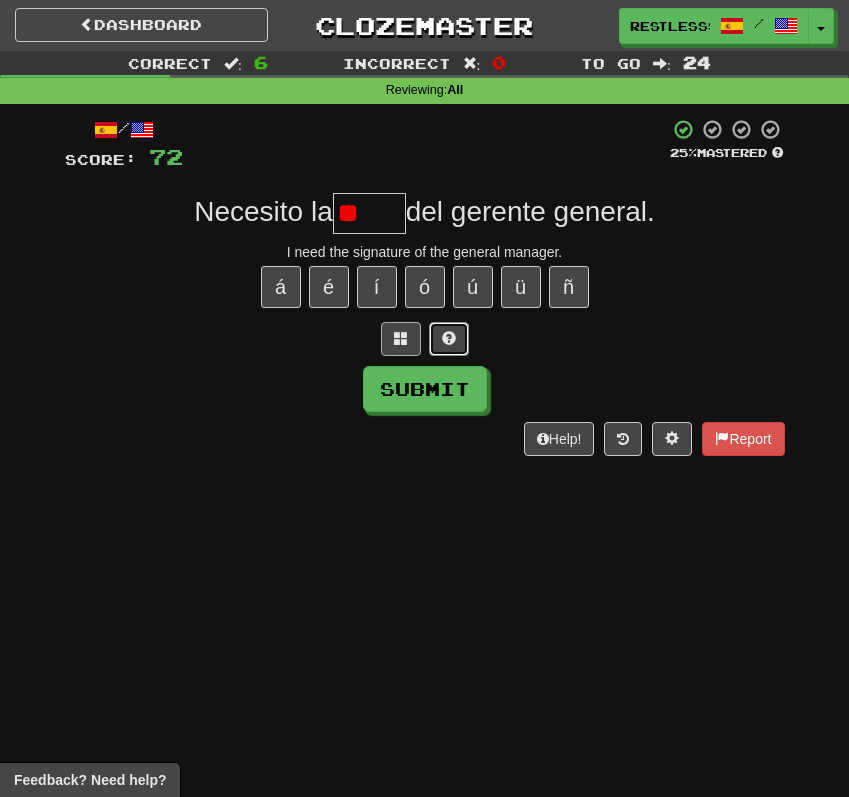 click at bounding box center (449, 339) 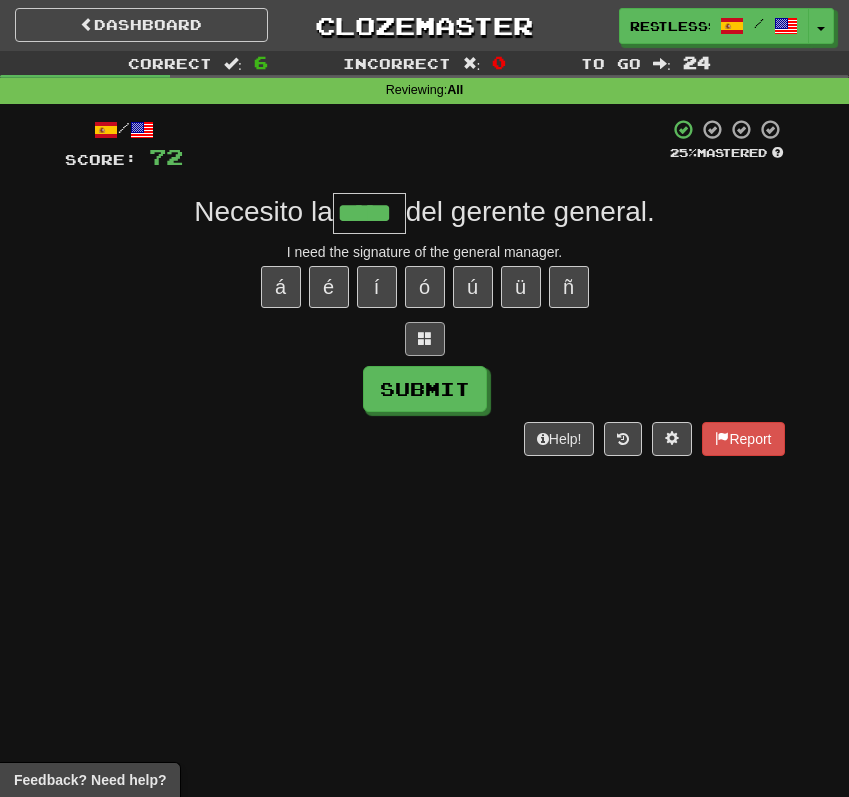 type on "*****" 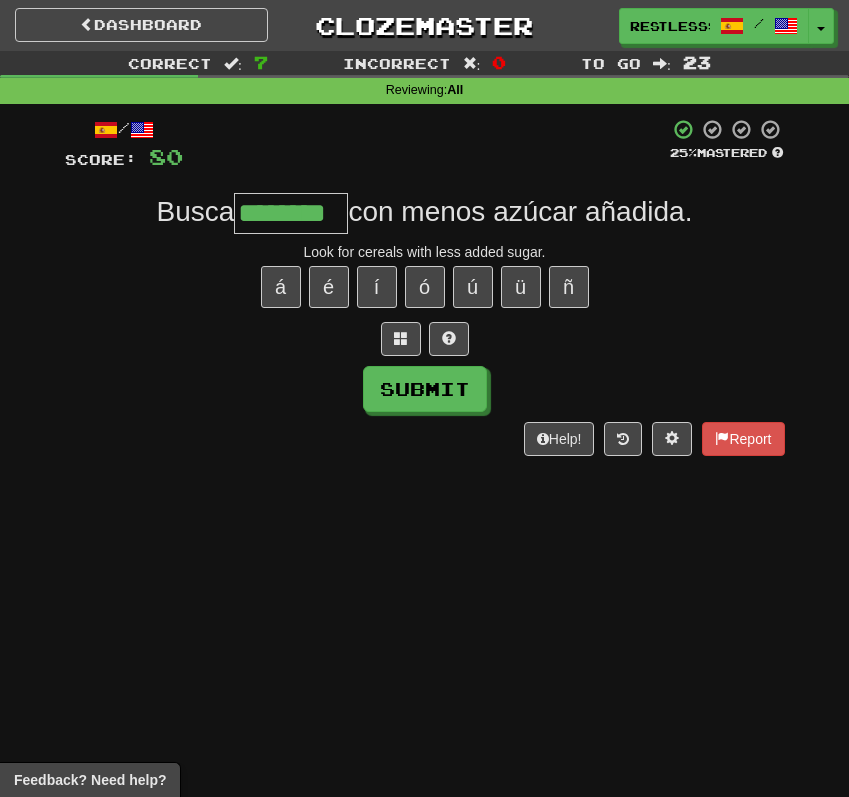 type on "********" 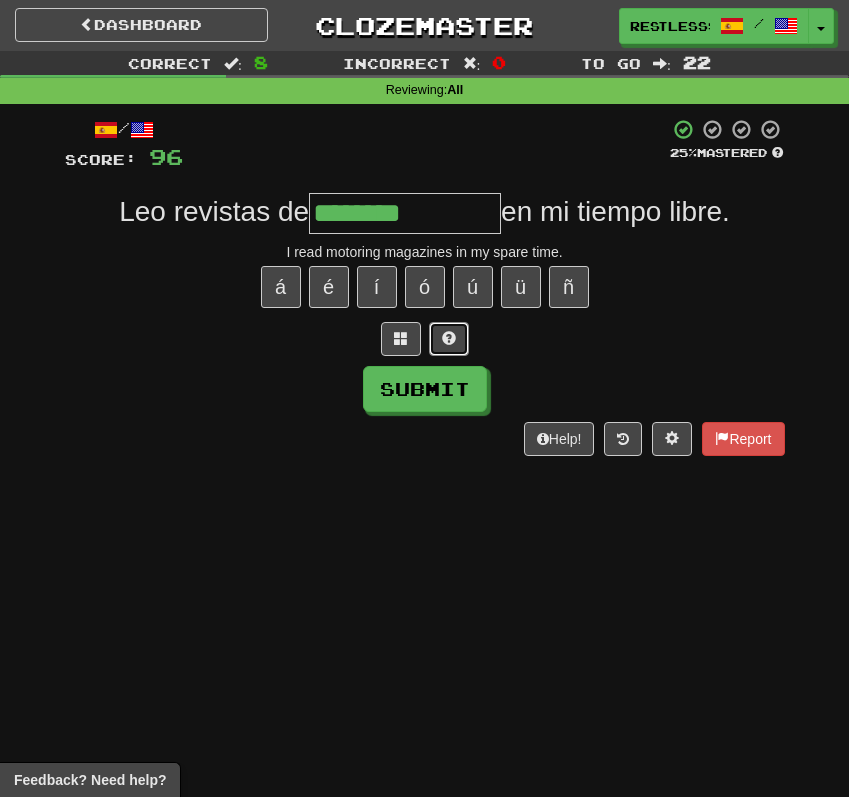 click at bounding box center (449, 338) 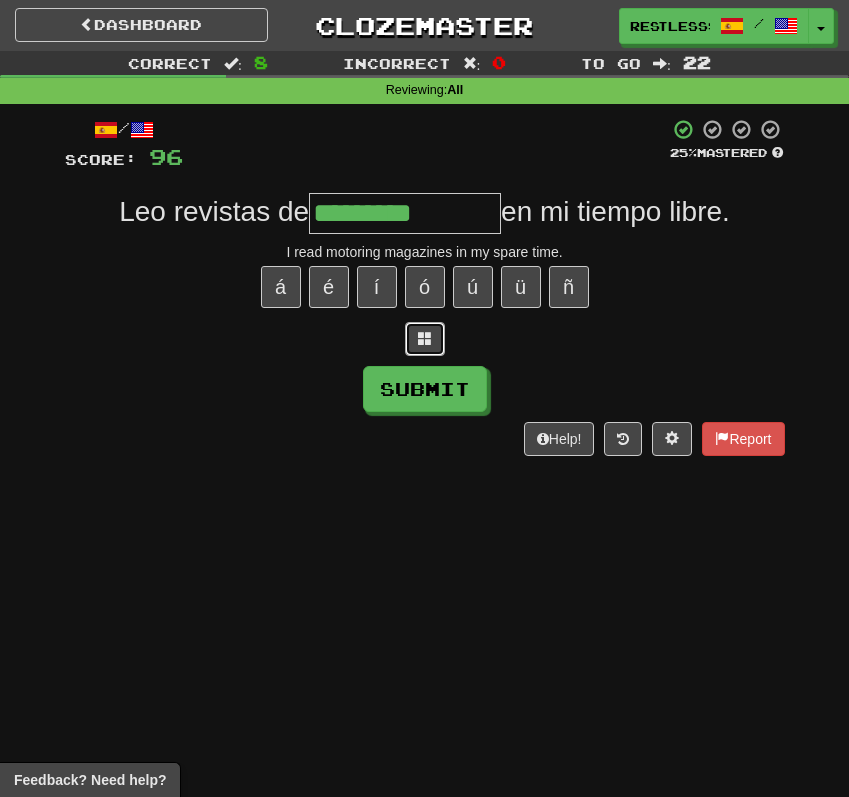click at bounding box center (425, 338) 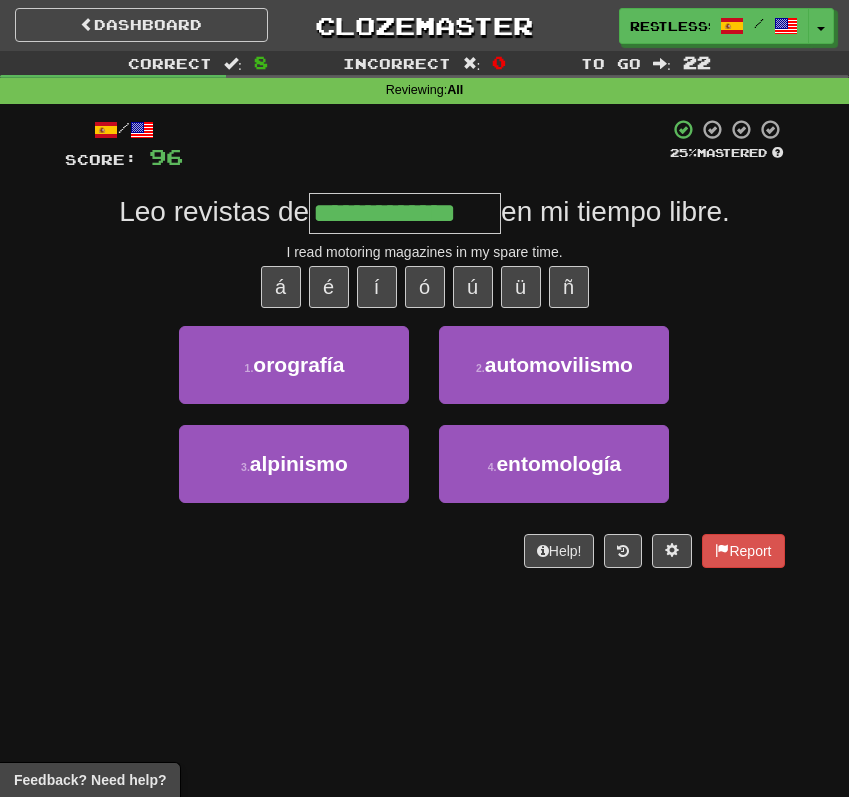 type on "**********" 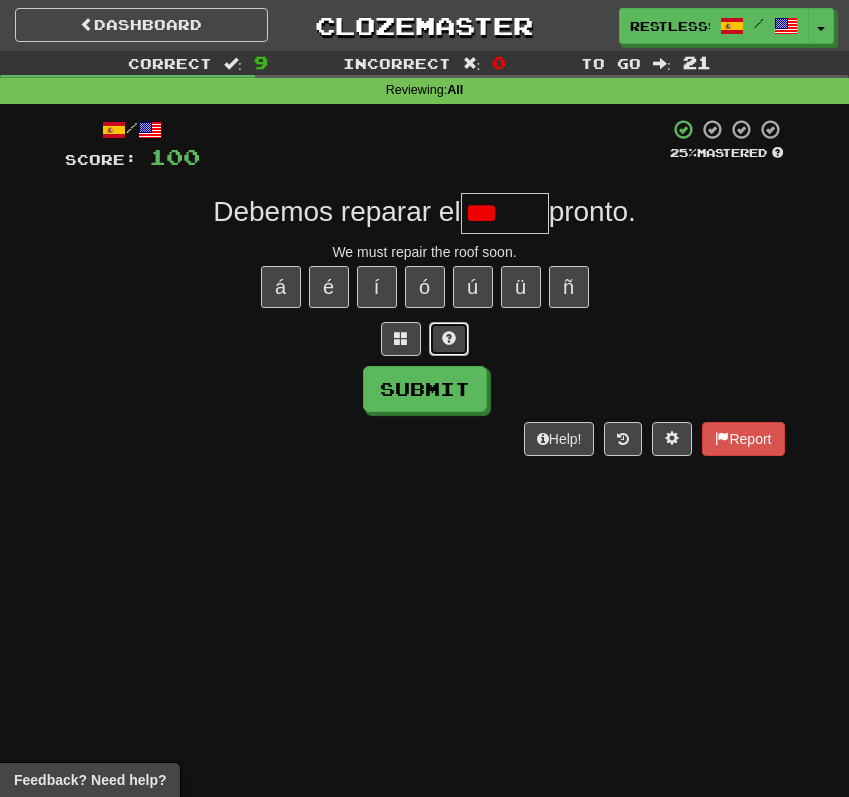 click at bounding box center (449, 339) 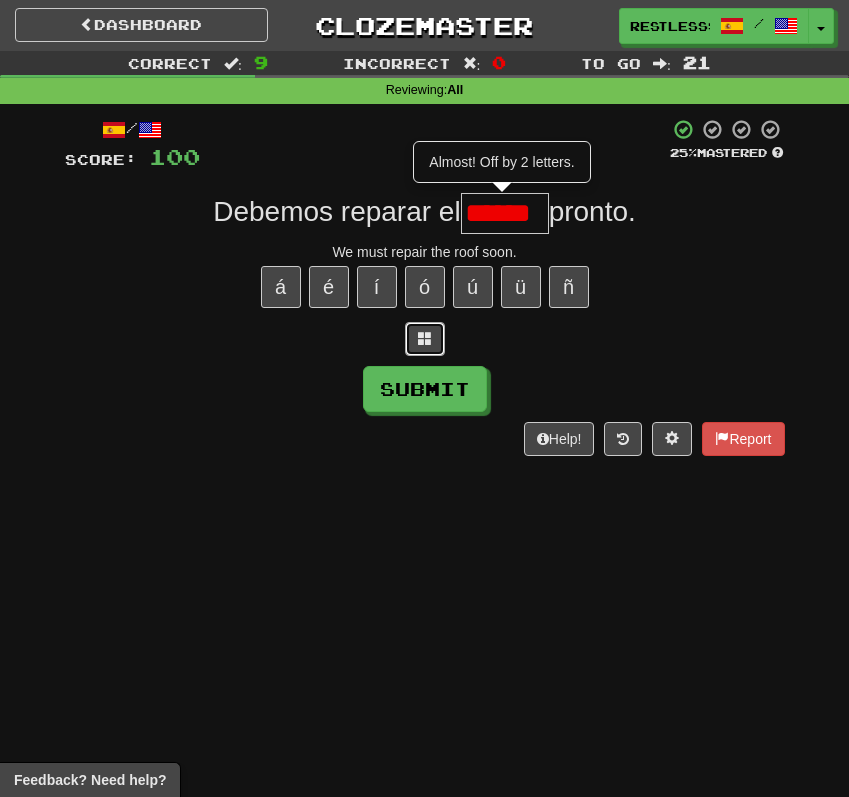 click at bounding box center [425, 339] 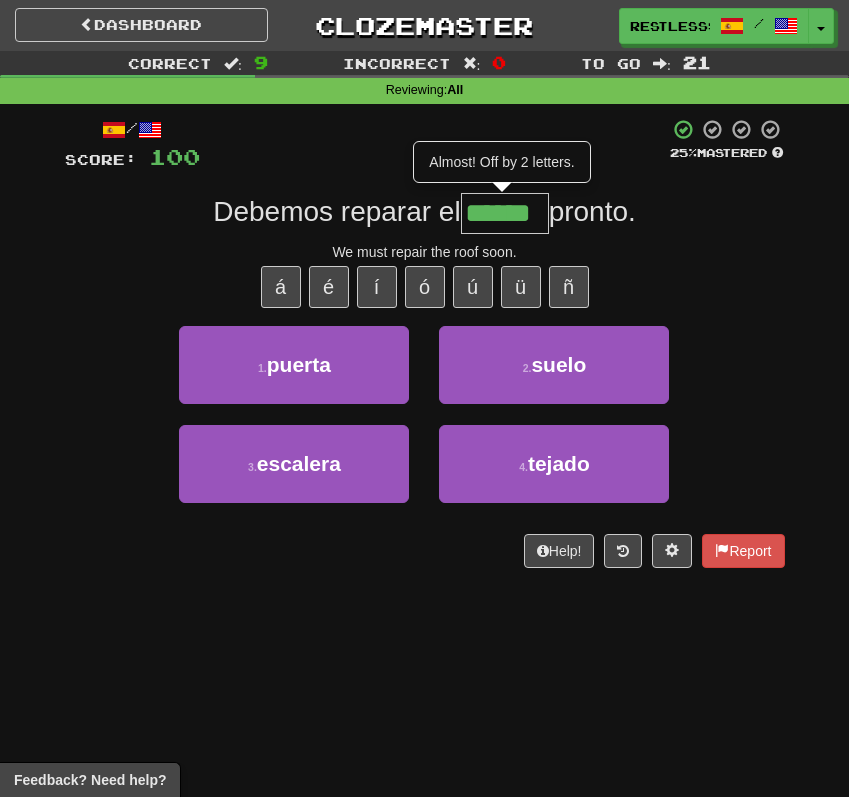 type on "******" 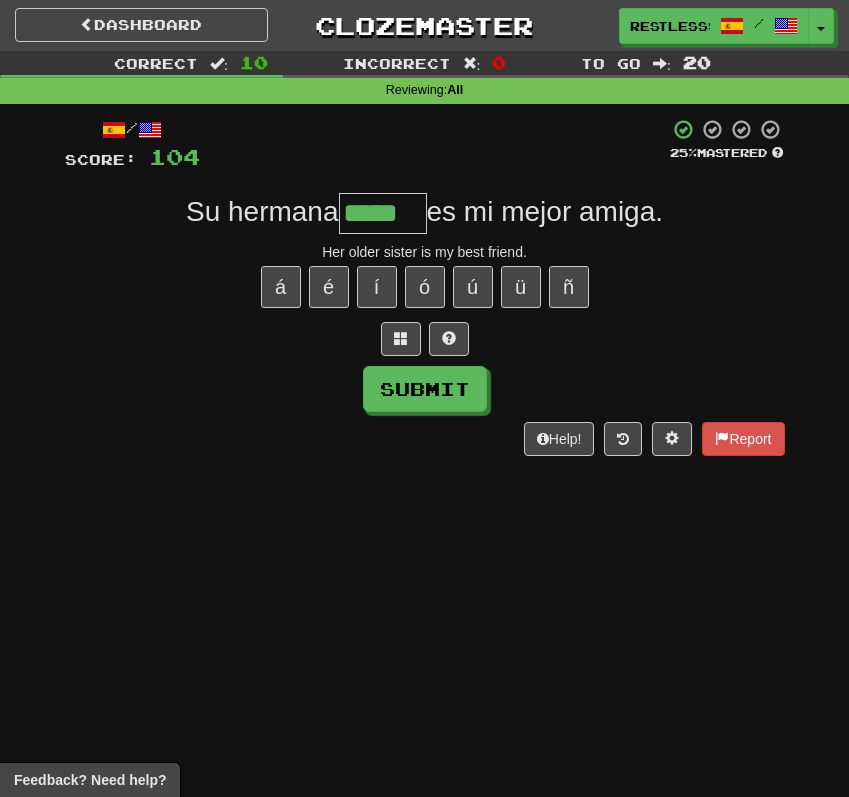 type on "*****" 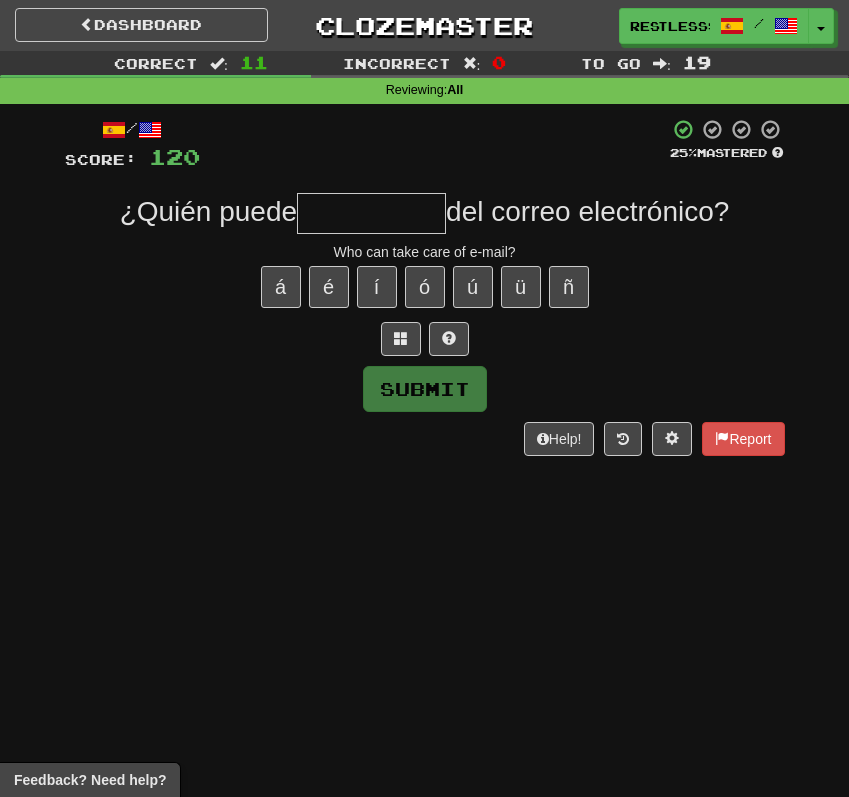 type on "*" 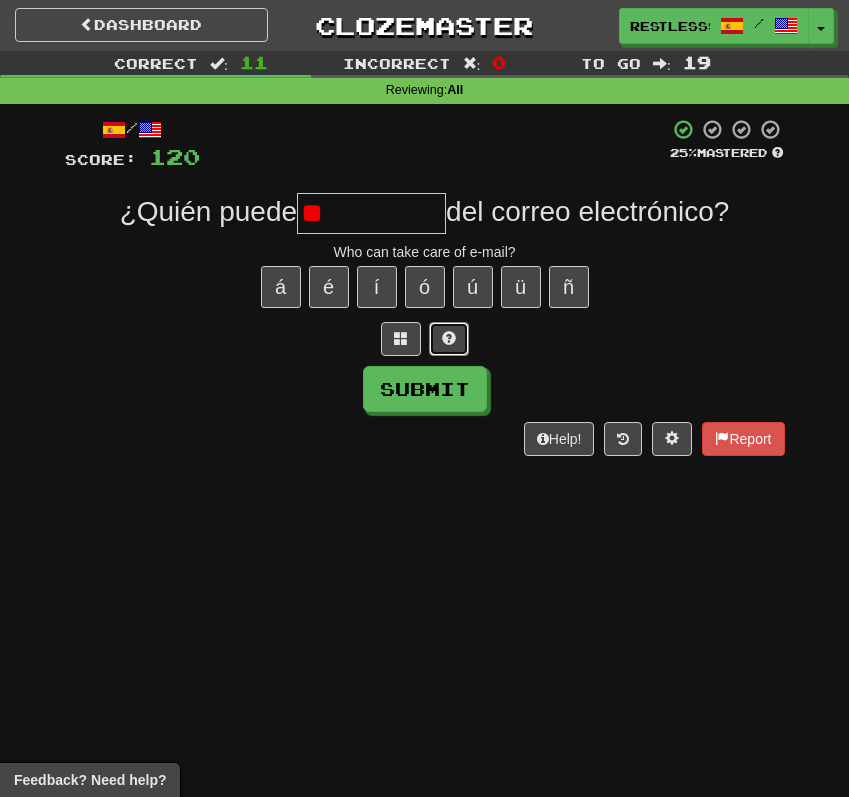 click at bounding box center [449, 339] 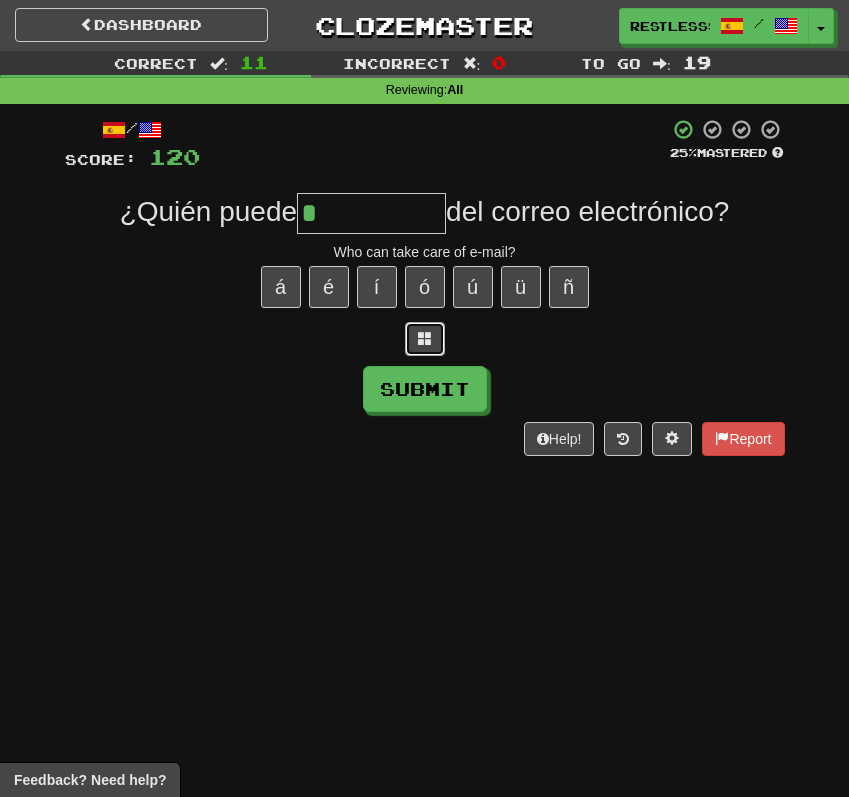 click at bounding box center (425, 338) 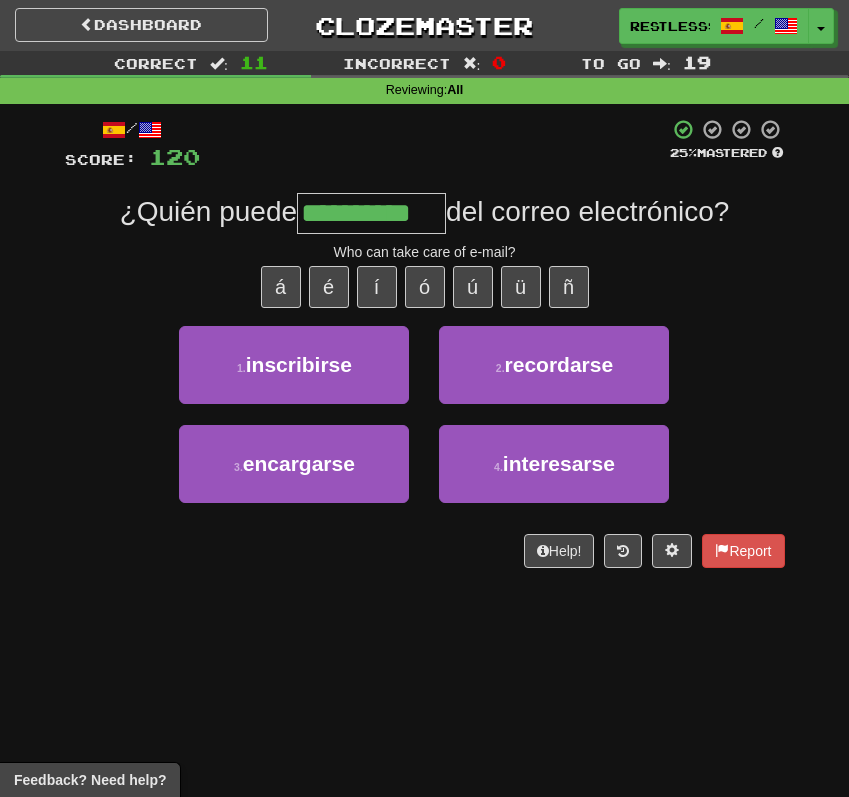 type on "**********" 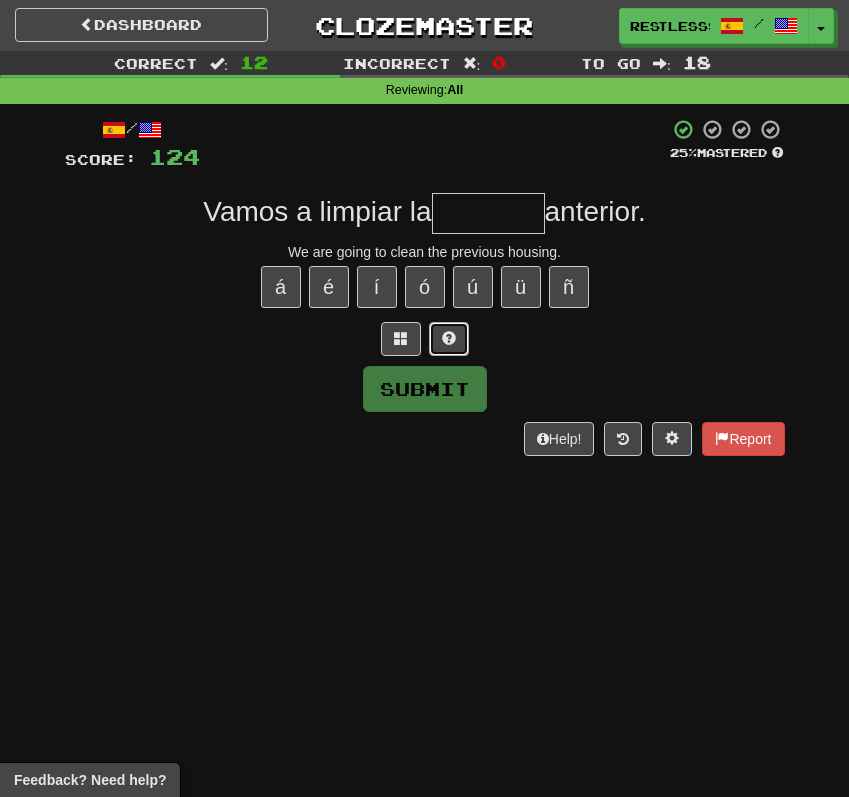 click at bounding box center [449, 339] 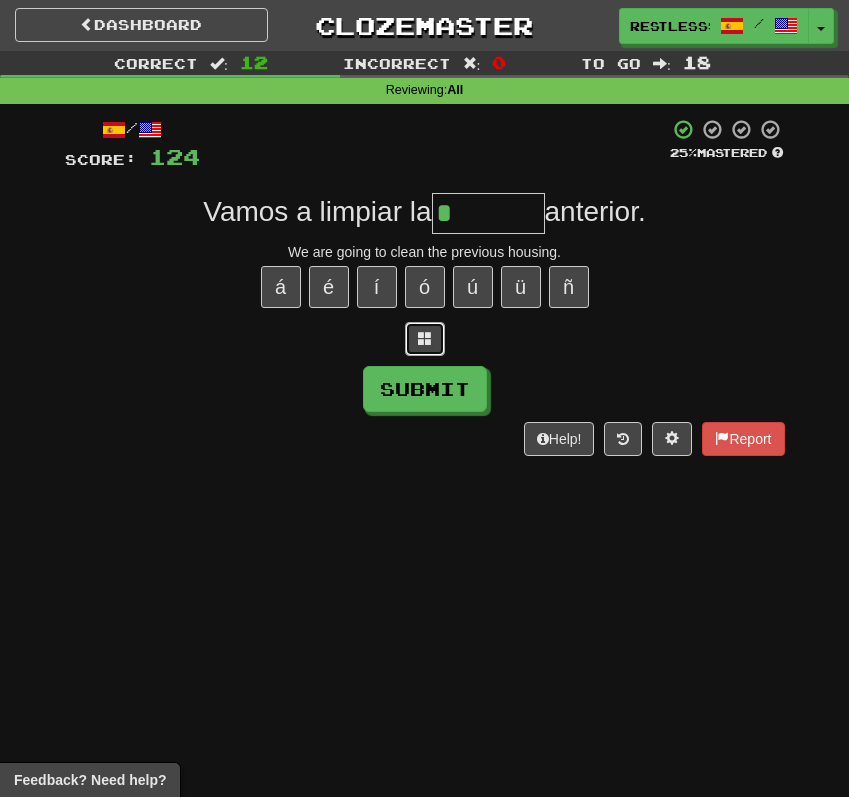 click at bounding box center (425, 339) 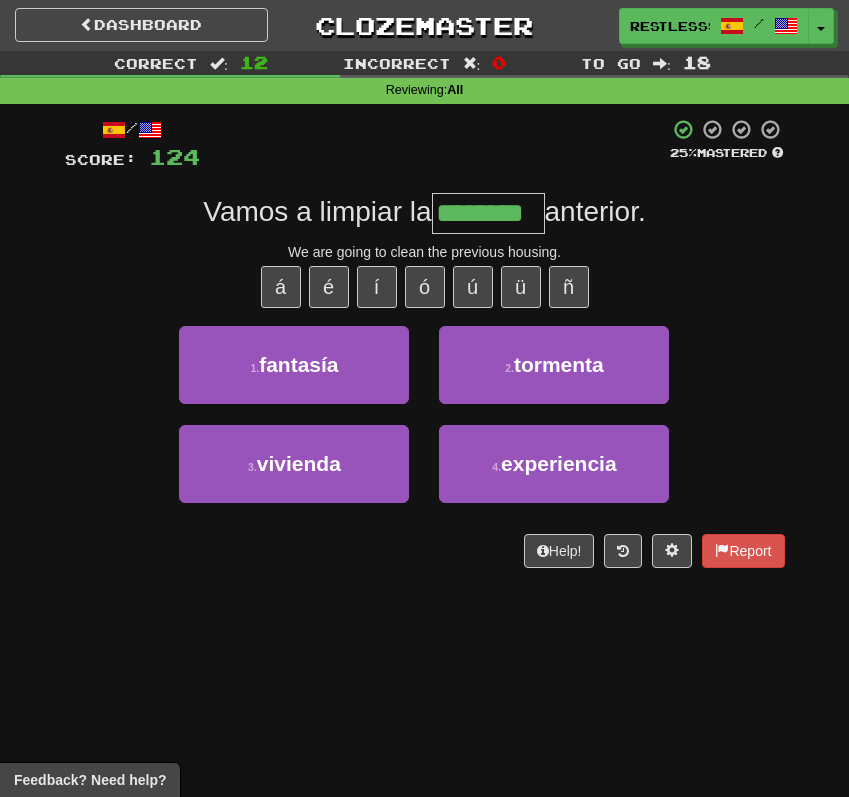 type on "********" 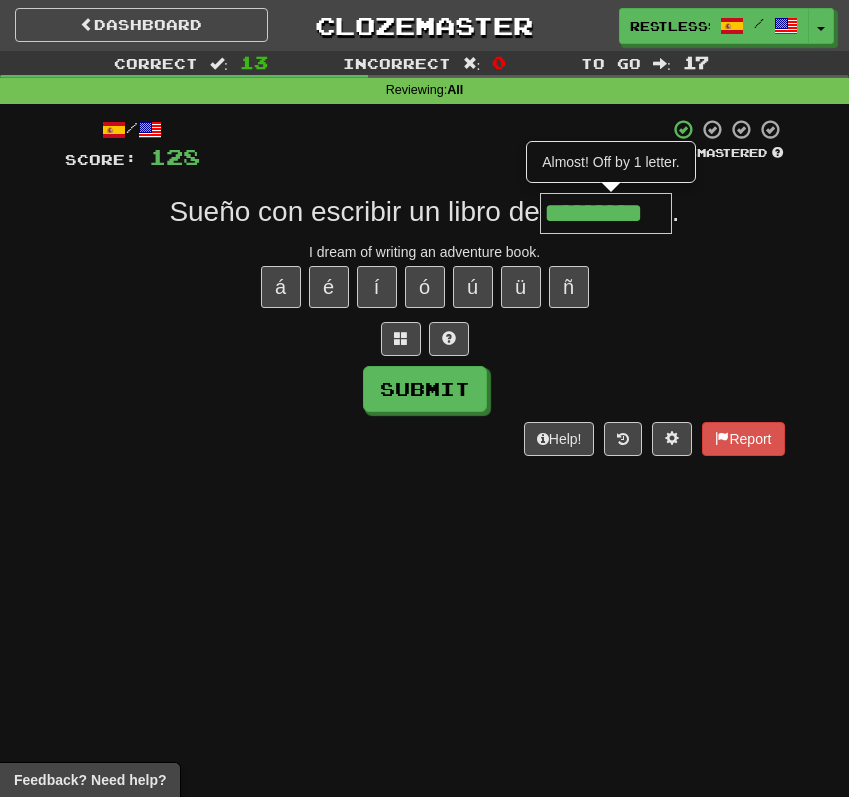 type on "*********" 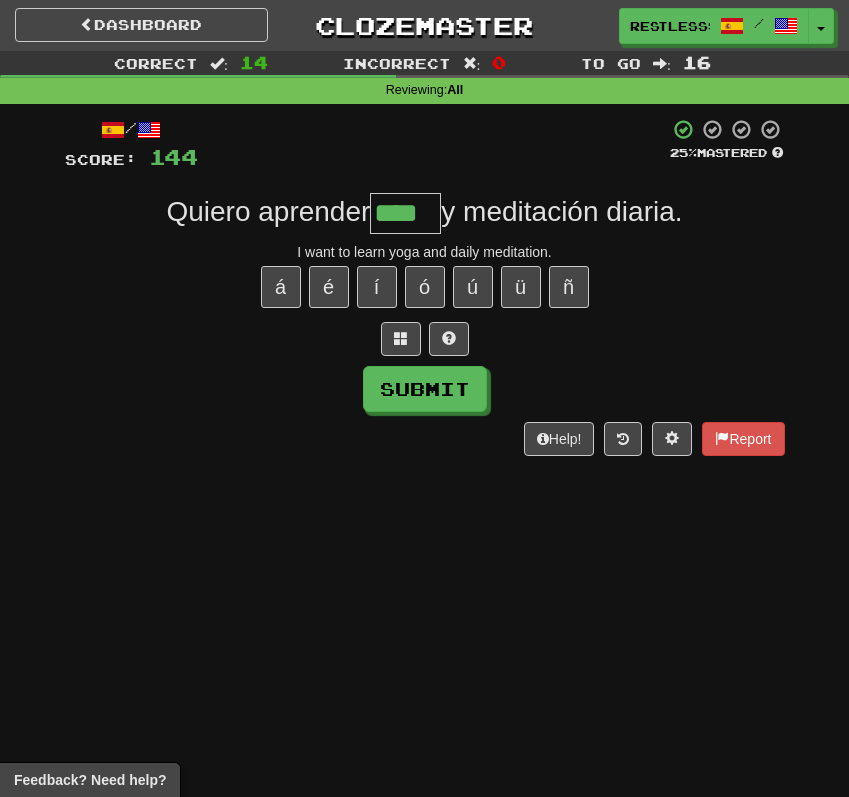 type on "****" 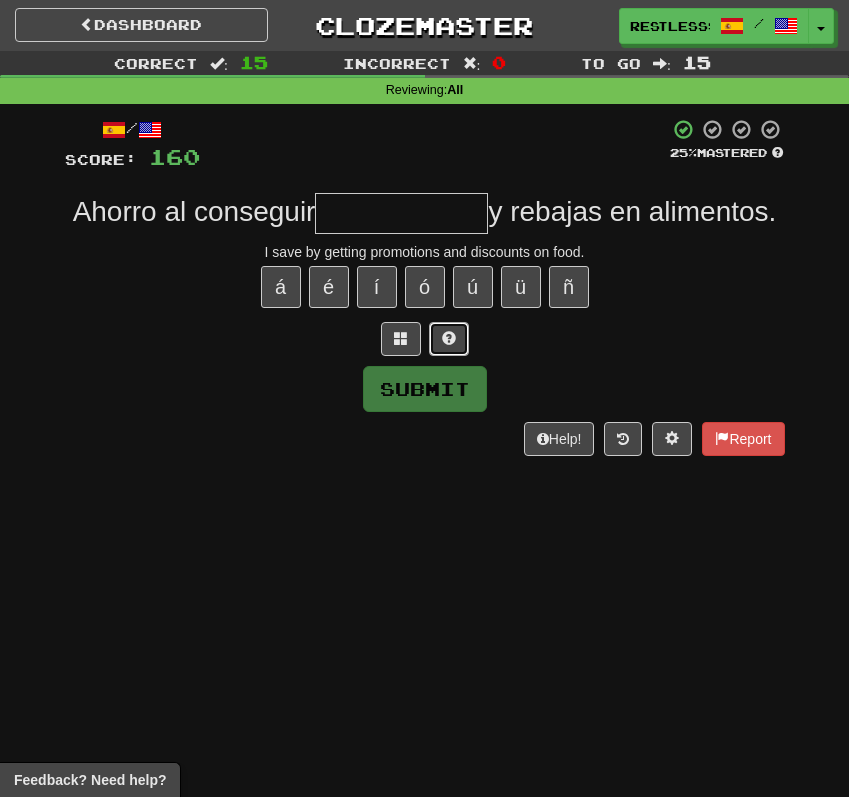 click at bounding box center (449, 339) 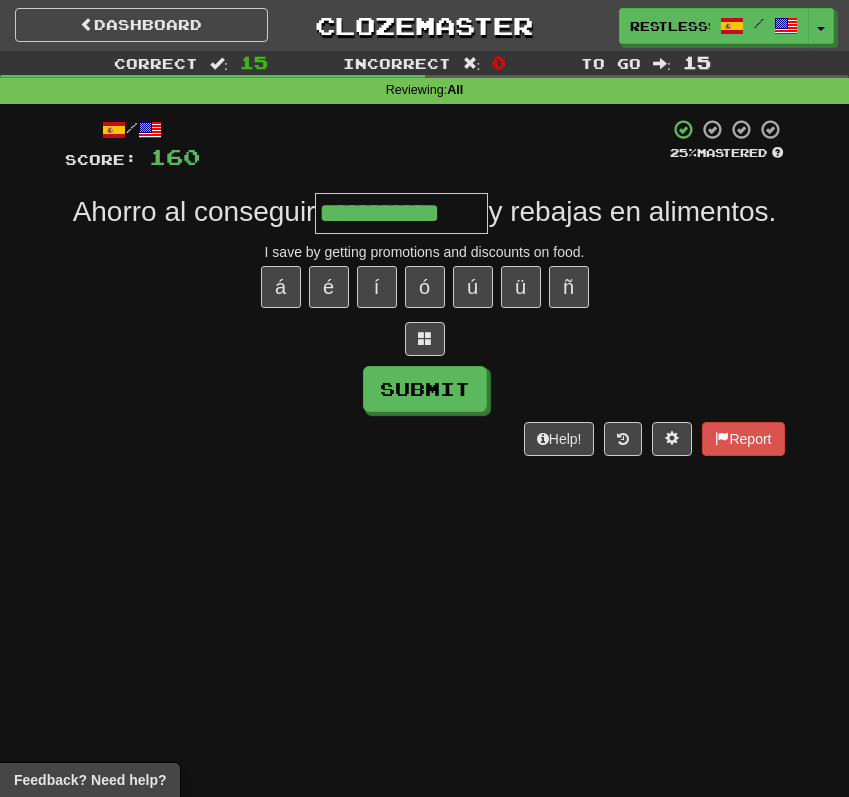 type on "**********" 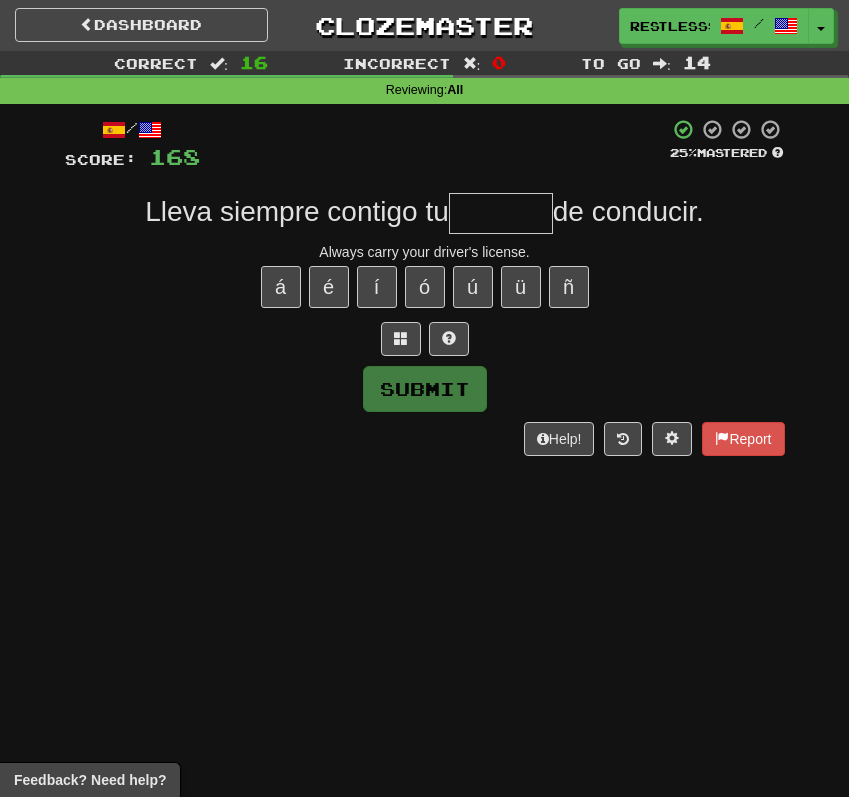 click at bounding box center (425, 339) 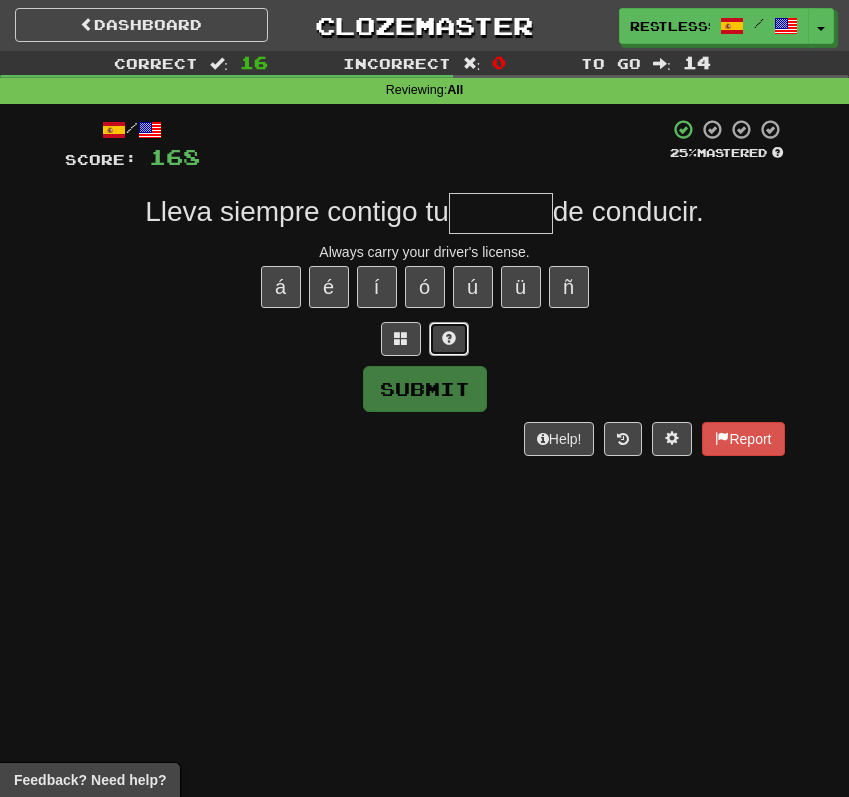 click at bounding box center [449, 339] 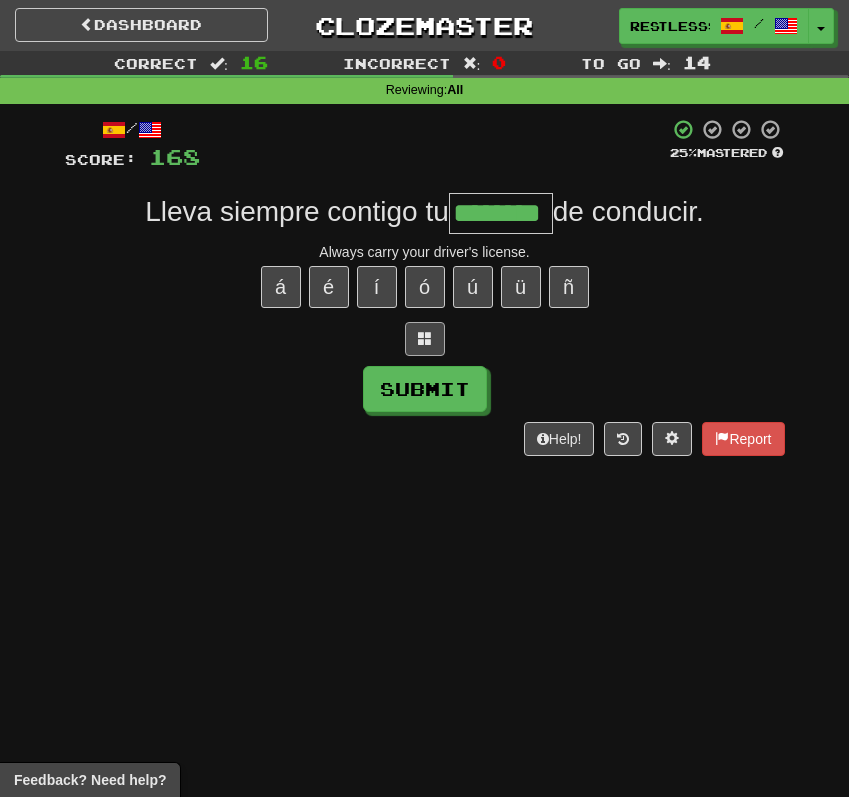 type on "********" 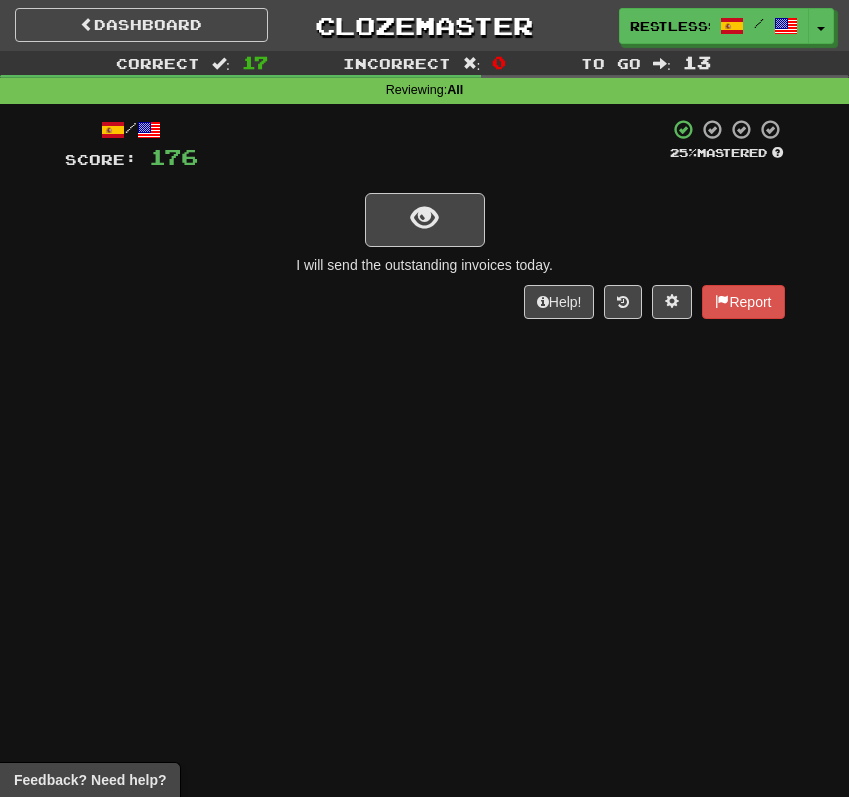 click on "/  Score:   176 25 %  Mastered I will send the outstanding invoices today.  Help!  Report" at bounding box center [425, 219] 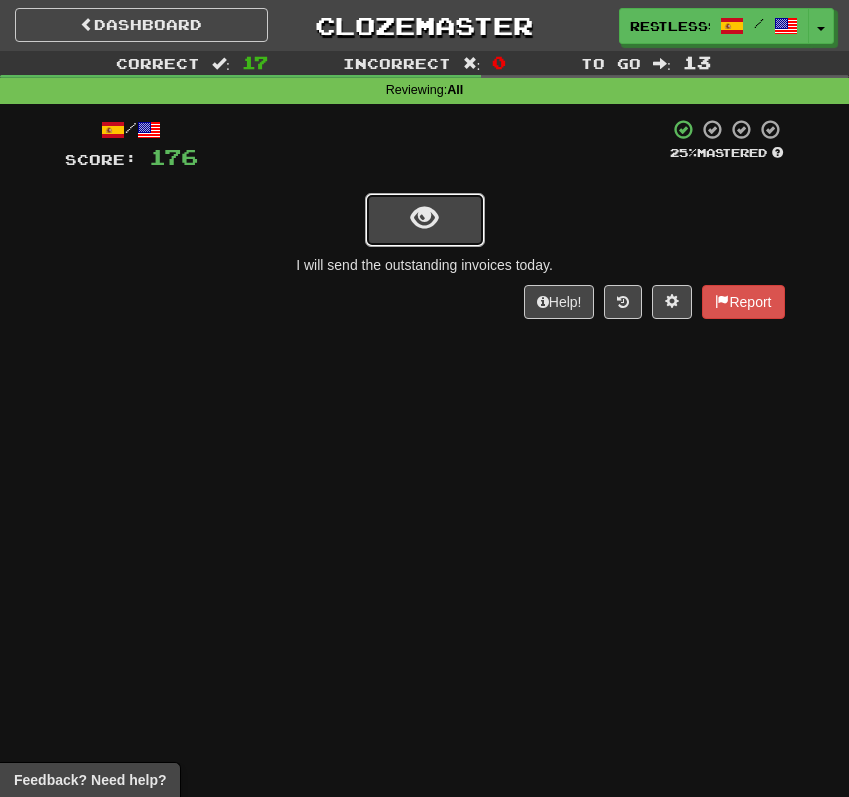 click at bounding box center (425, 220) 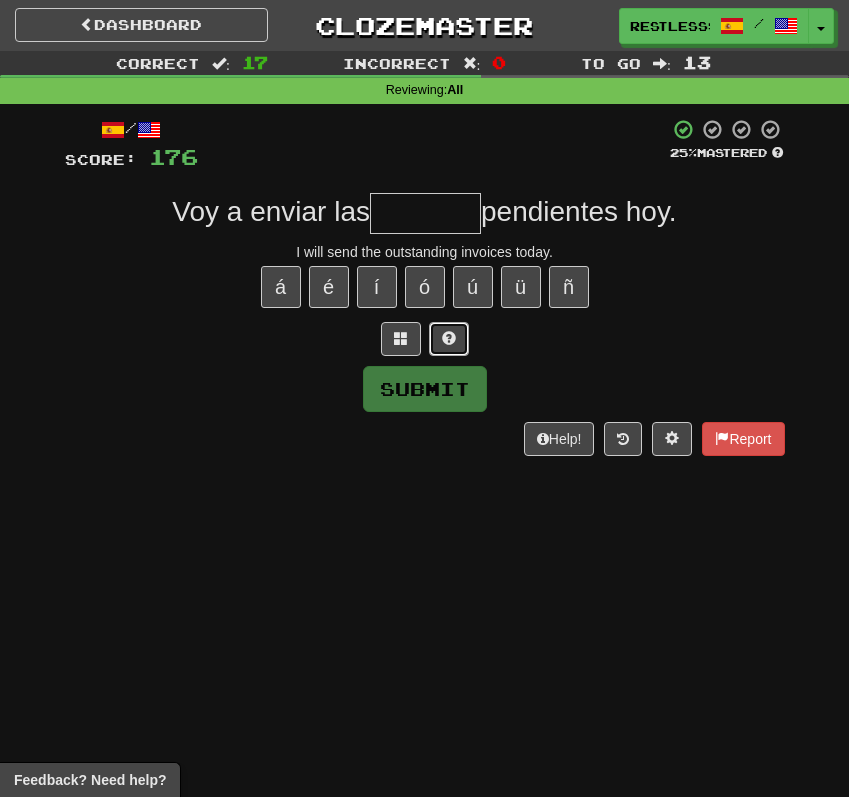 click at bounding box center [449, 339] 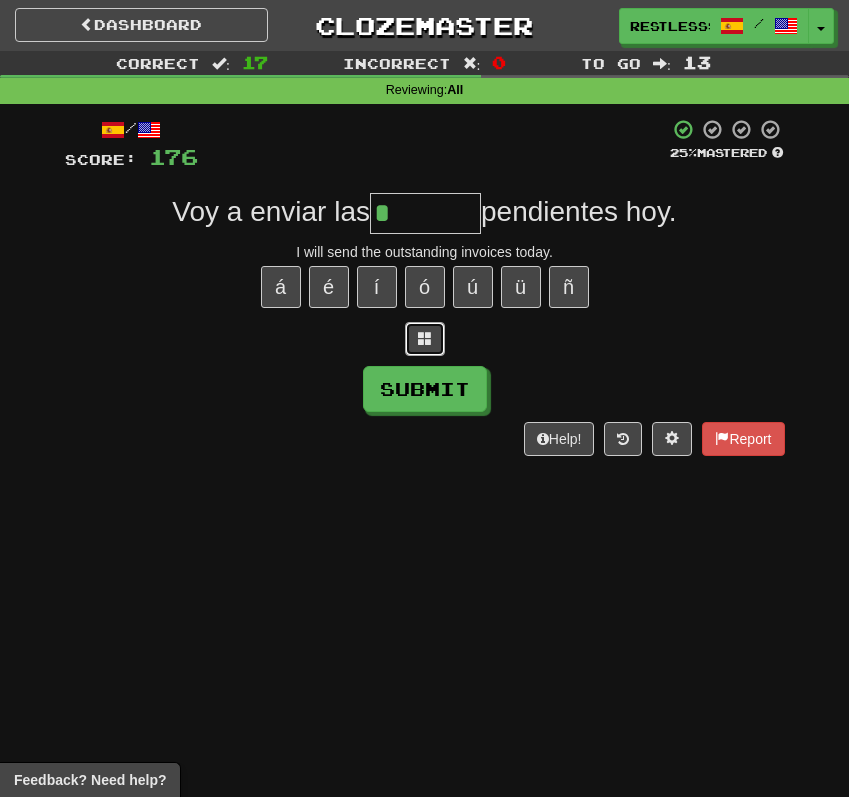 click at bounding box center (425, 338) 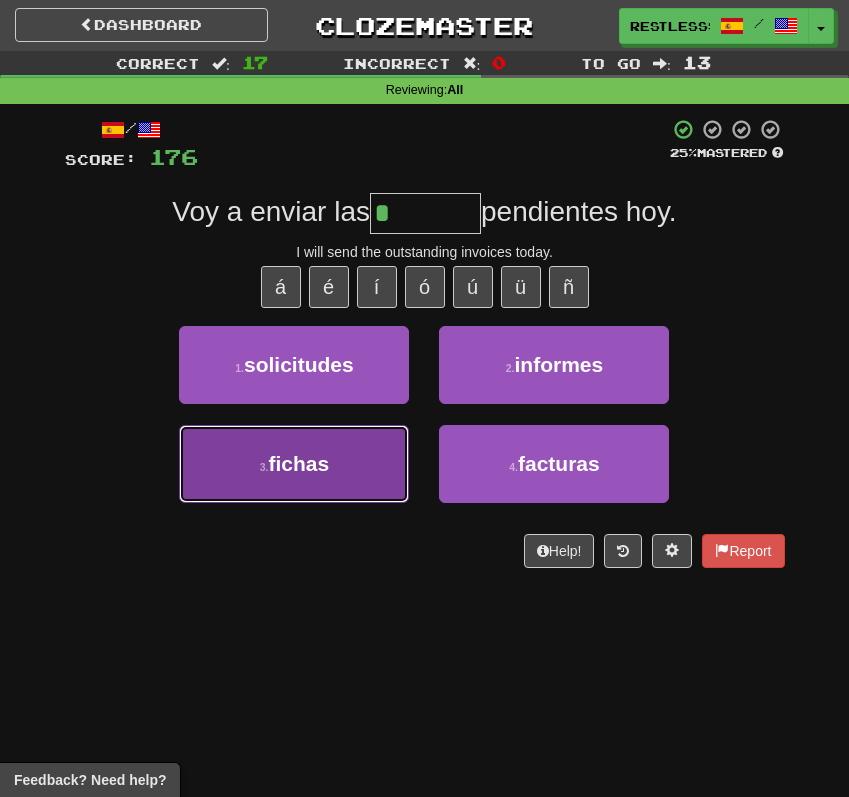 click on "3 .  fichas" at bounding box center [294, 464] 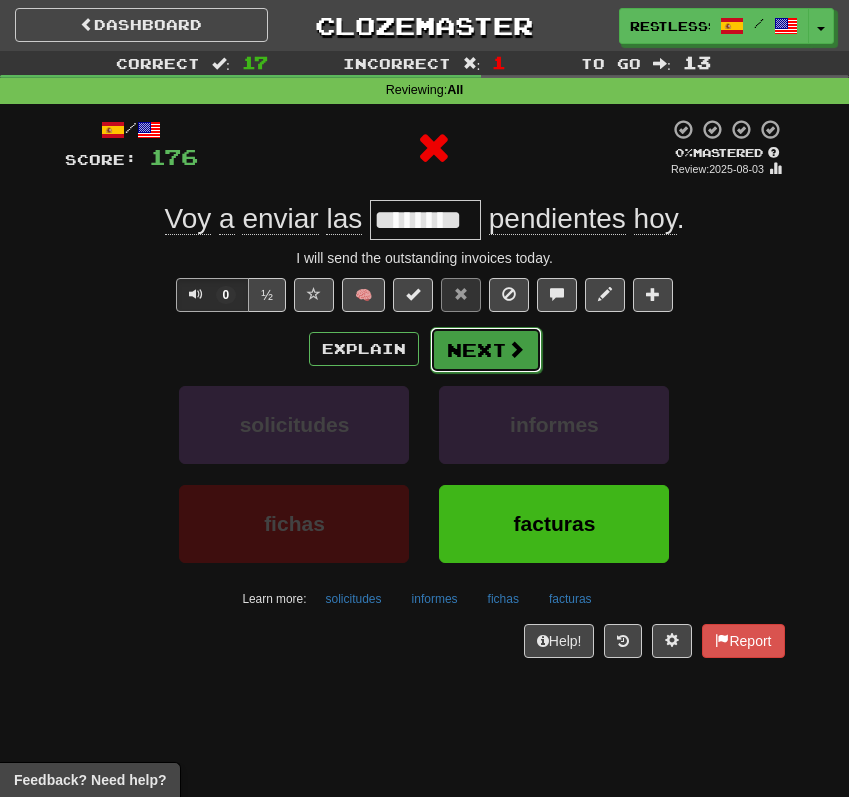 click on "Next" at bounding box center [486, 350] 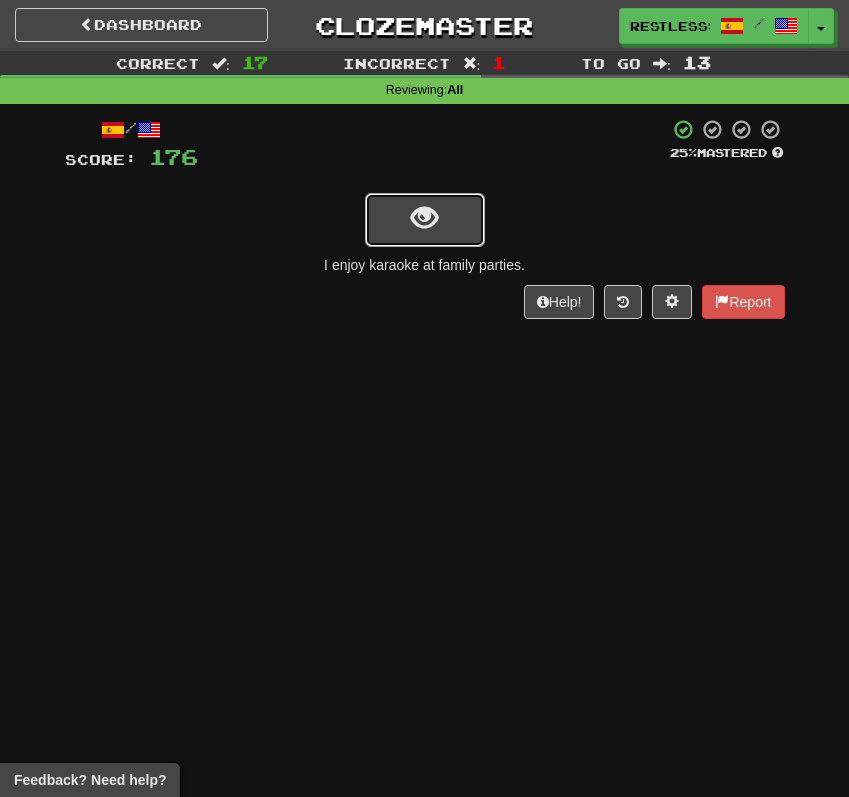click at bounding box center [425, 220] 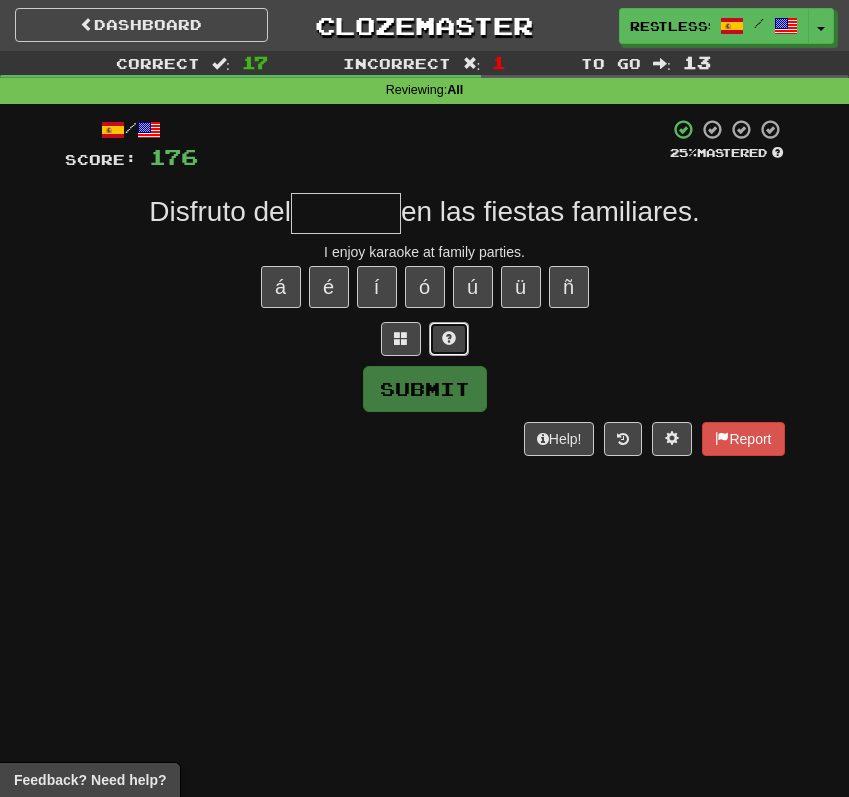 click at bounding box center [449, 338] 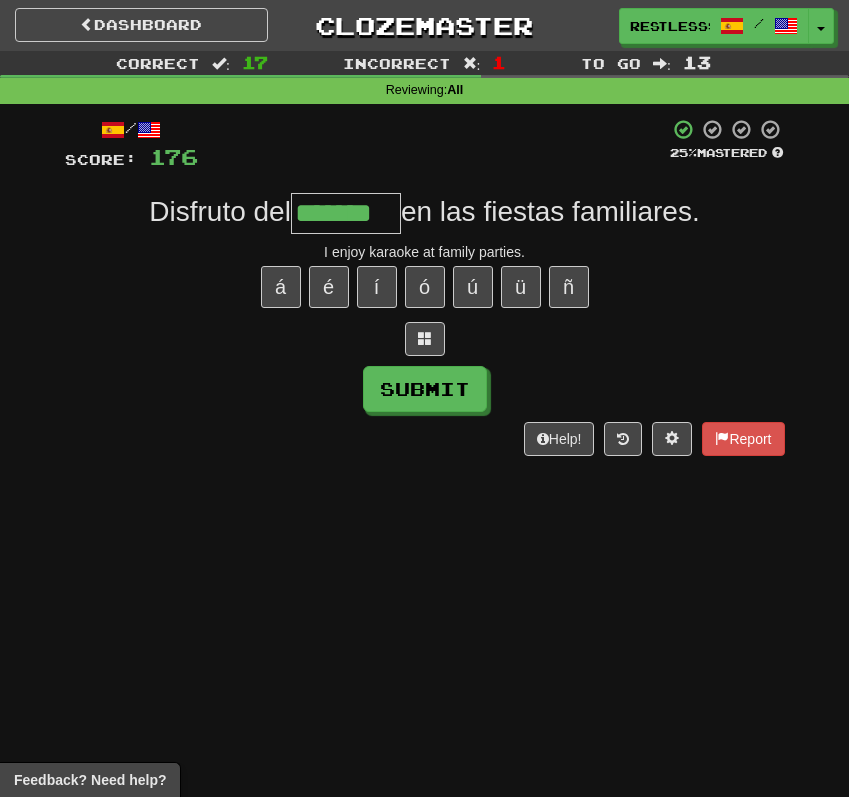 type on "*******" 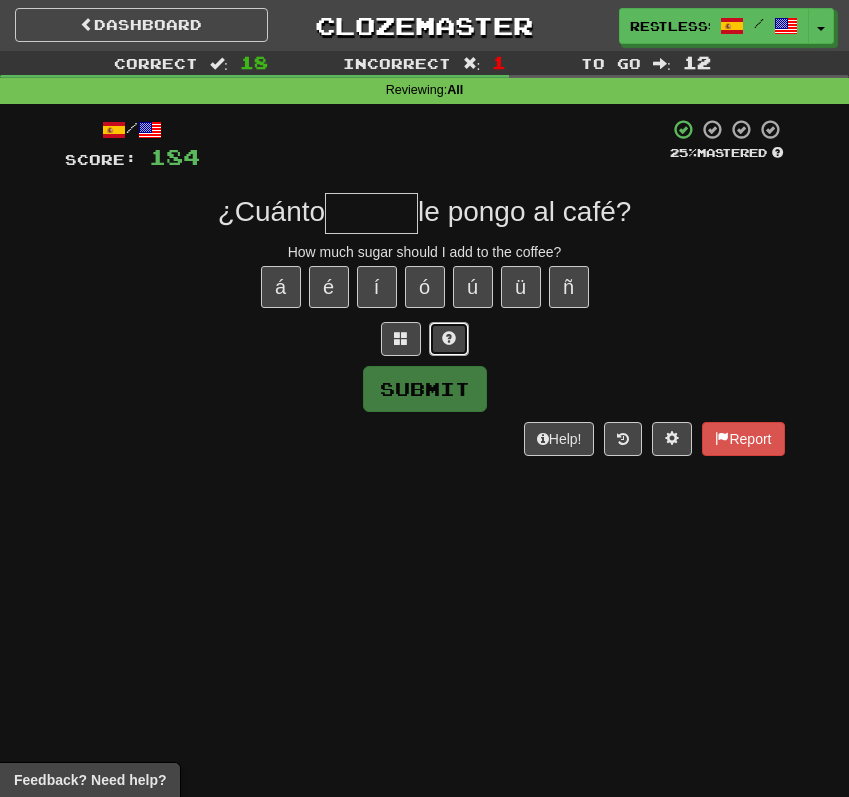 click at bounding box center [449, 339] 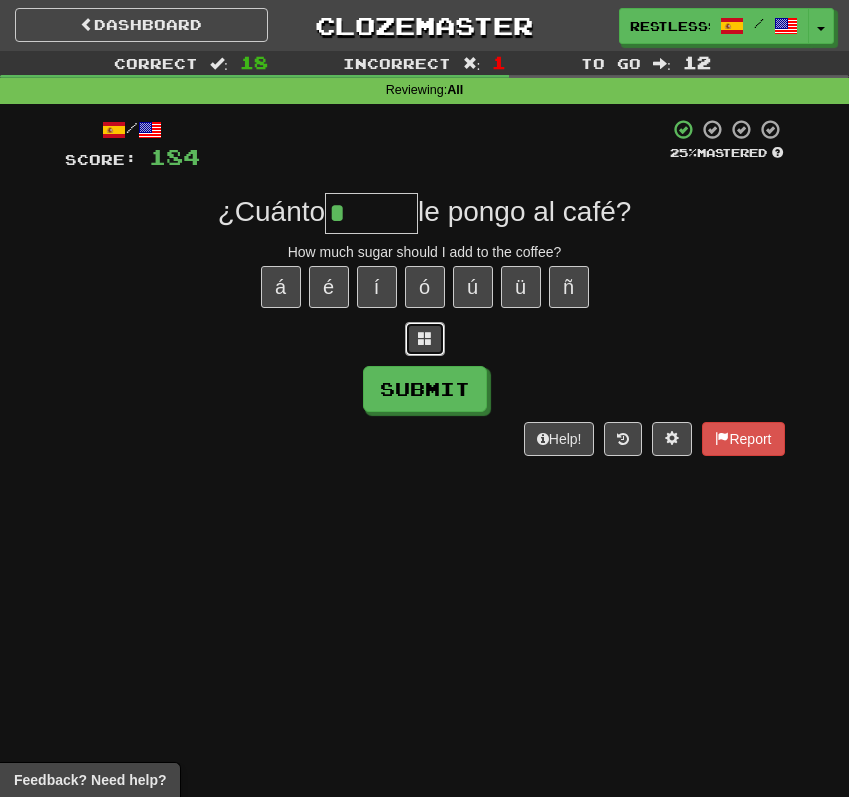 click at bounding box center (425, 338) 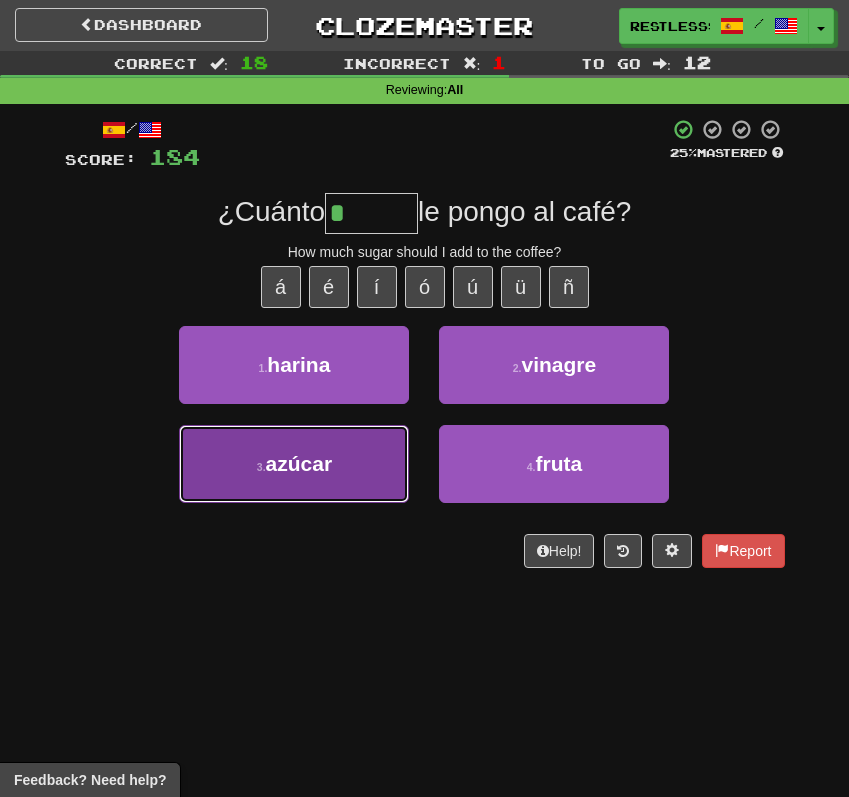 click on "3 .  azúcar" at bounding box center [294, 464] 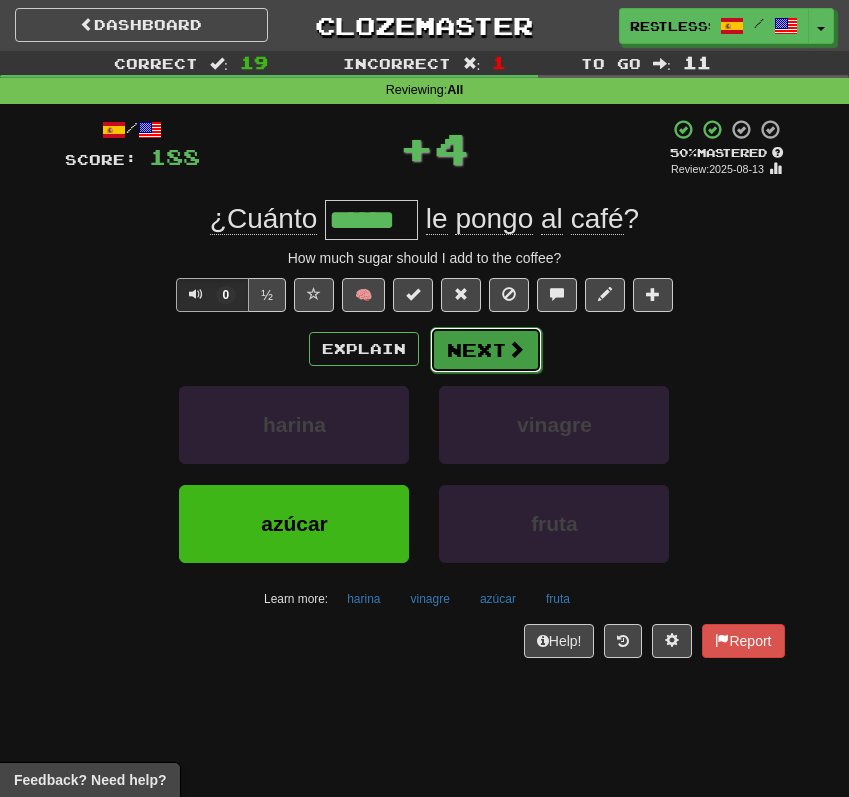 click on "Next" at bounding box center (486, 350) 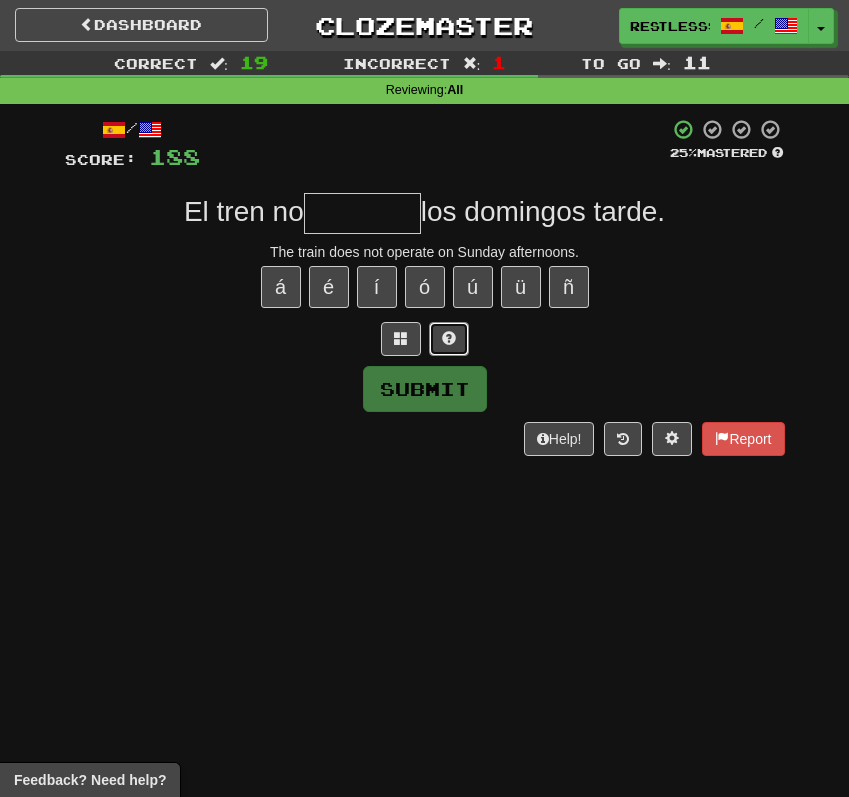 click at bounding box center (449, 339) 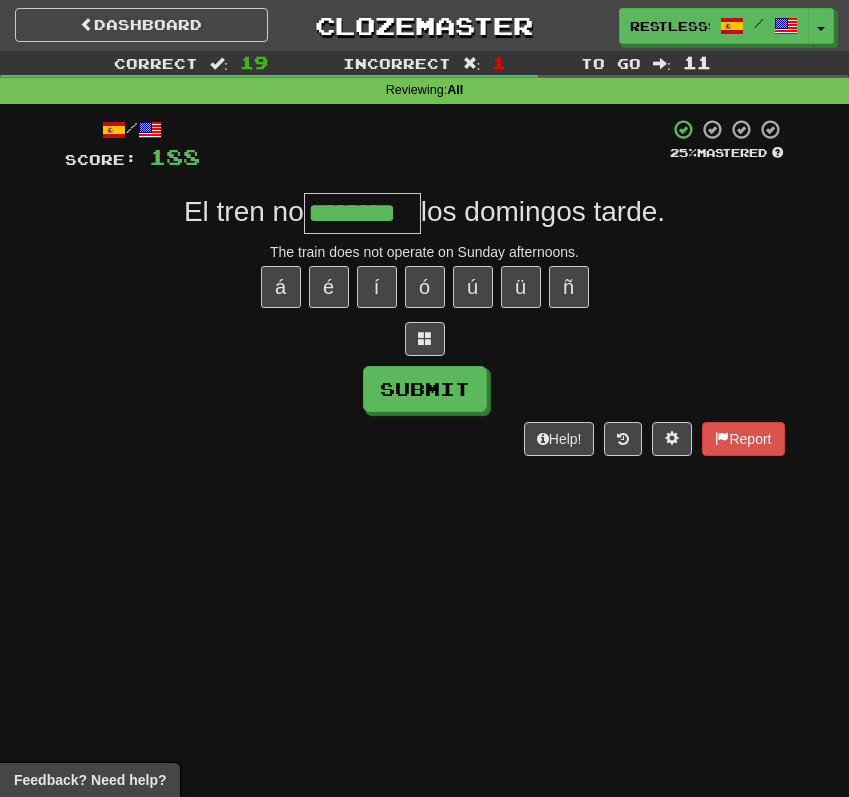 type on "********" 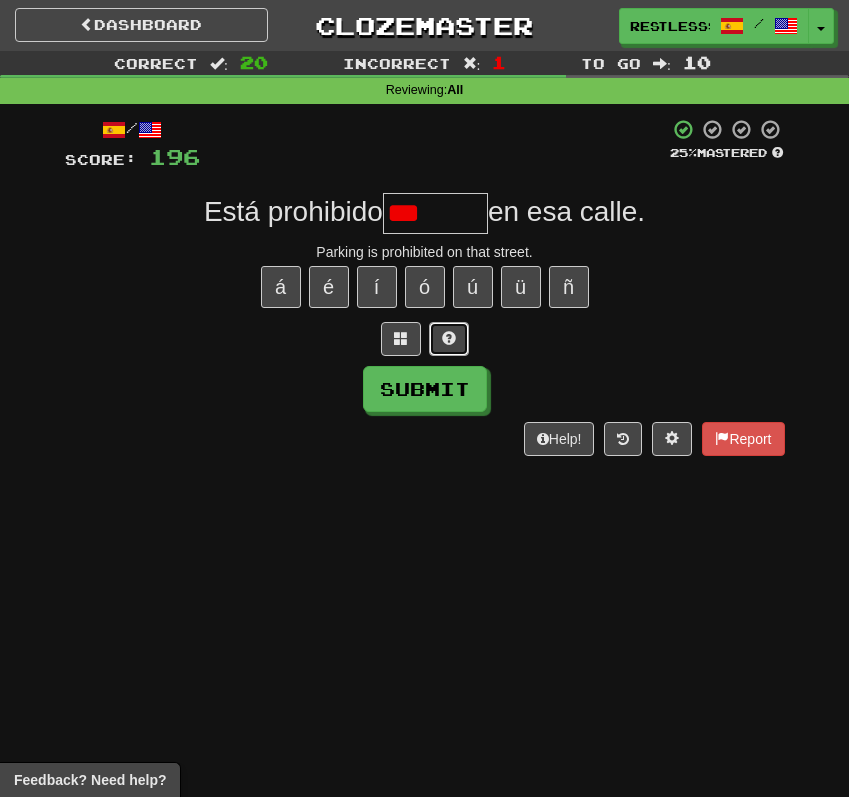 click at bounding box center (449, 339) 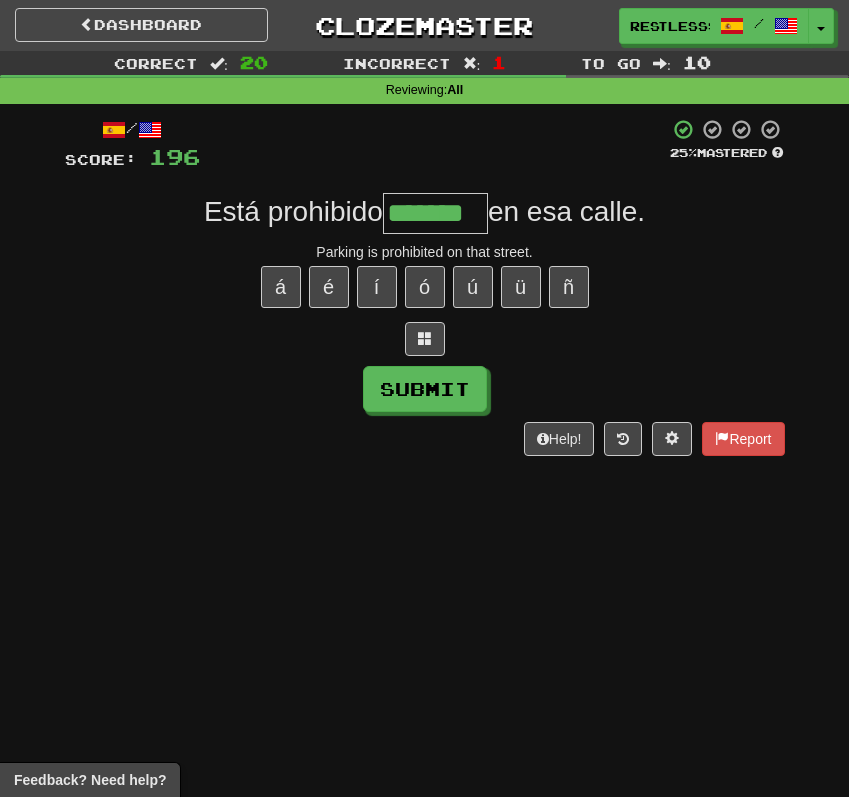type on "*******" 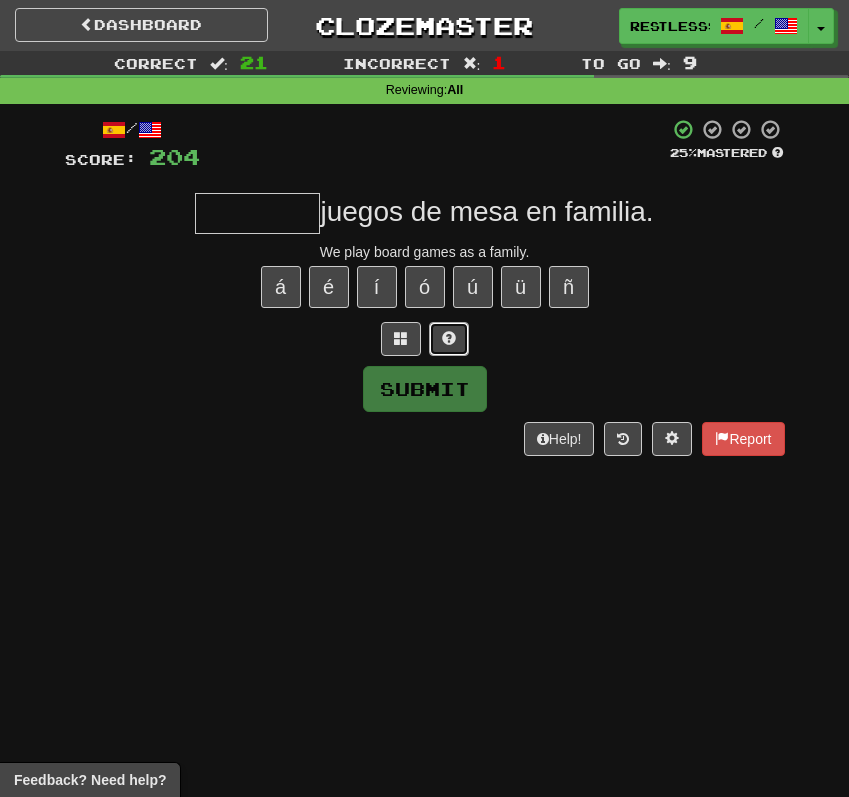 click at bounding box center [449, 338] 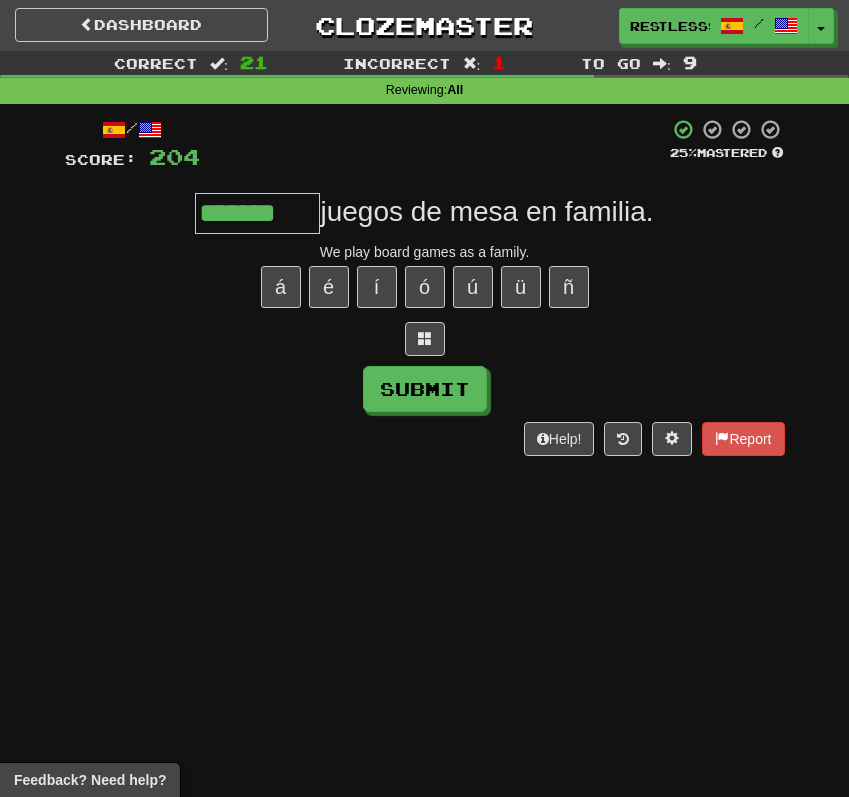 type on "*******" 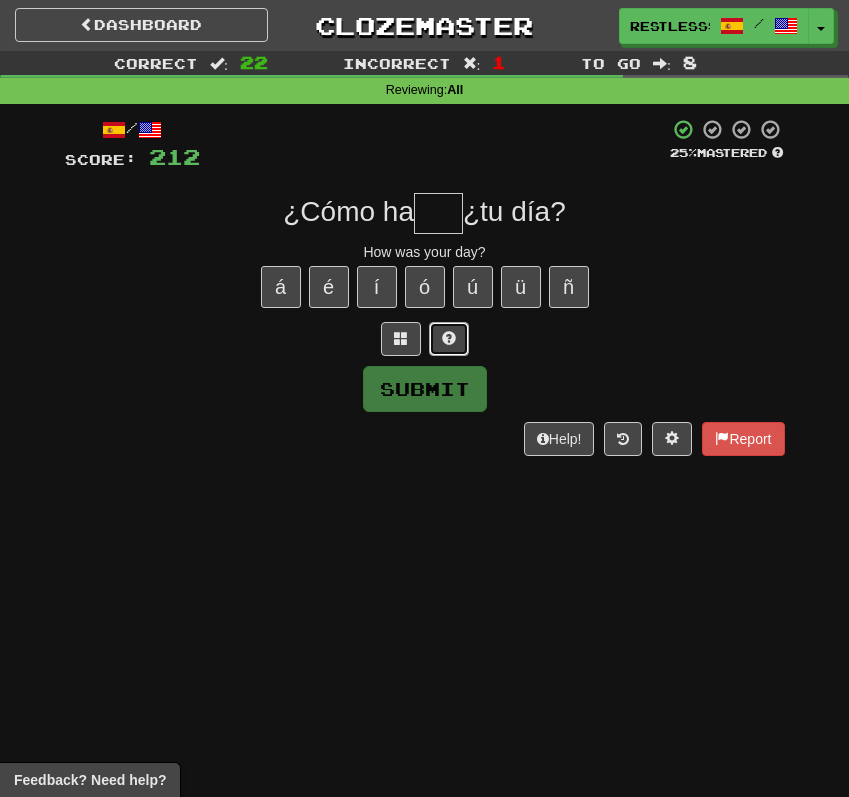 click at bounding box center (449, 339) 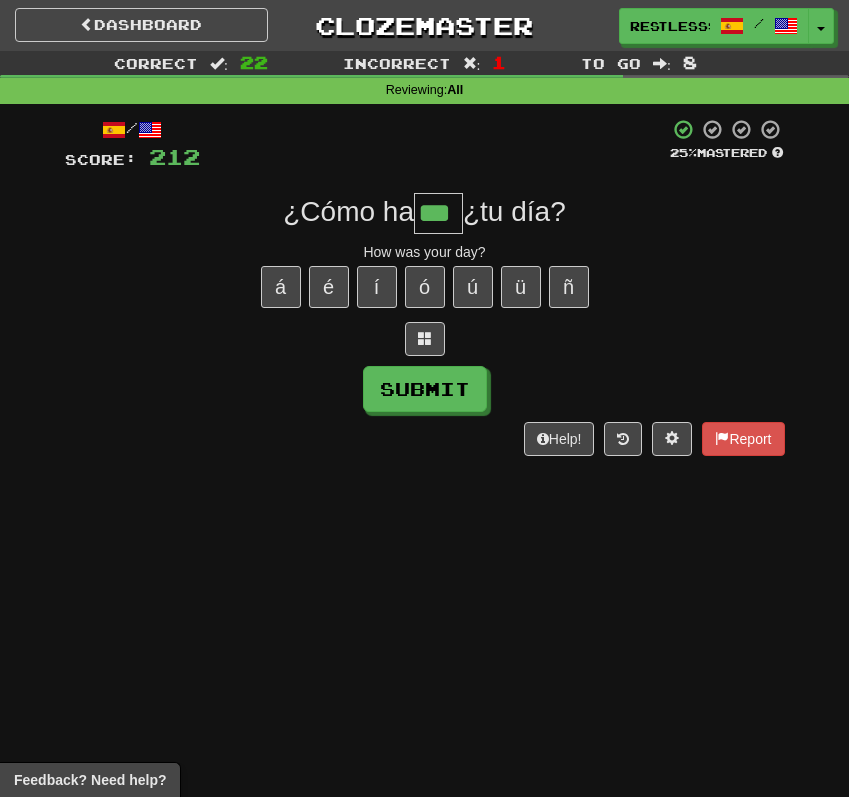 type on "***" 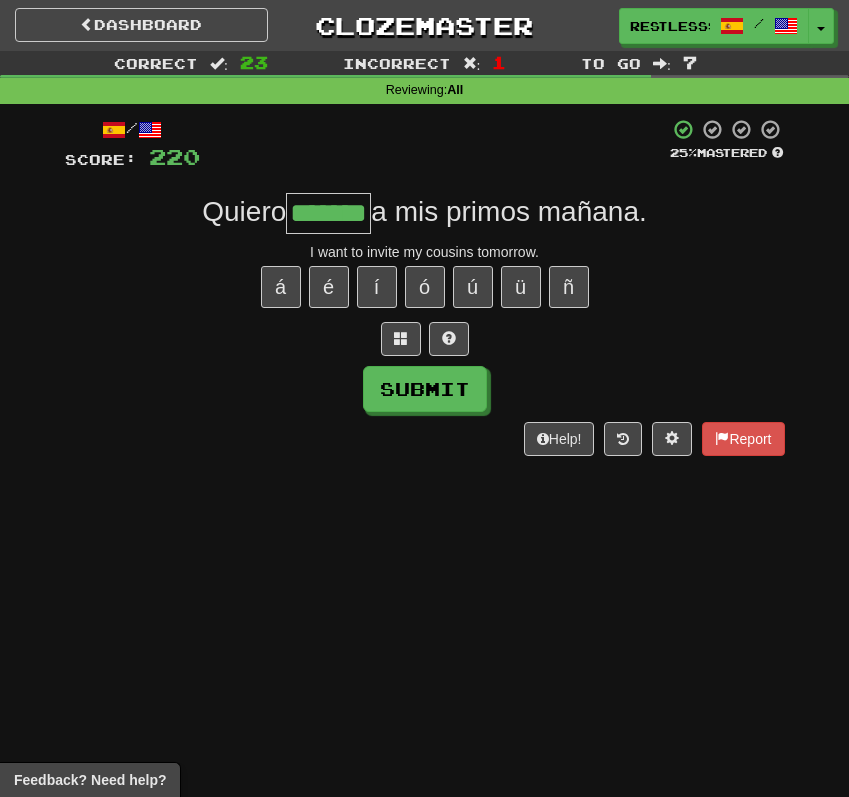 type on "*******" 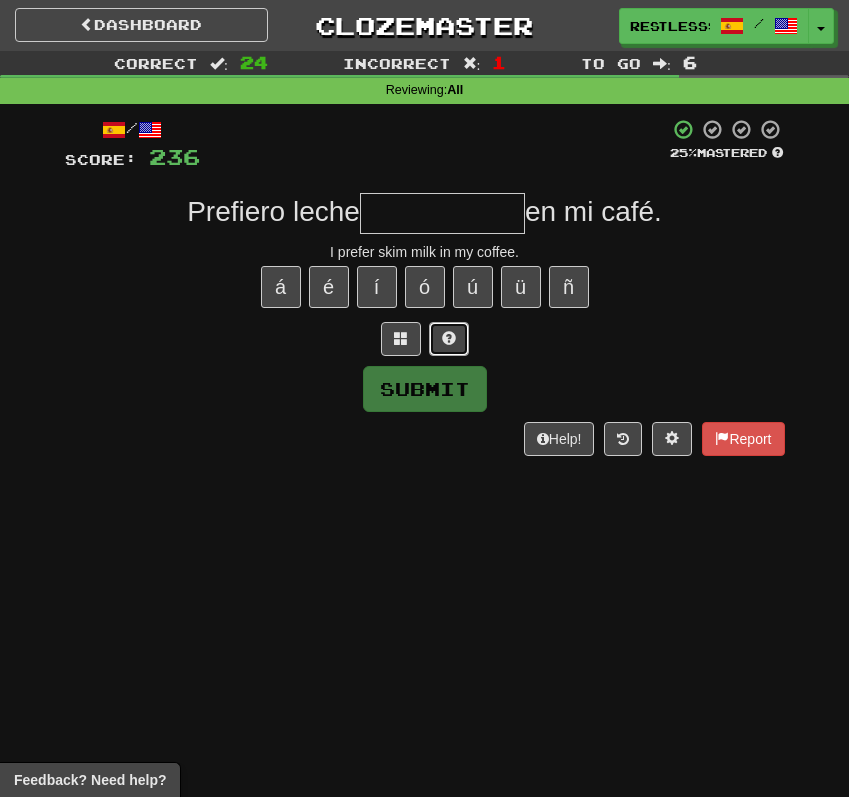 click at bounding box center (449, 339) 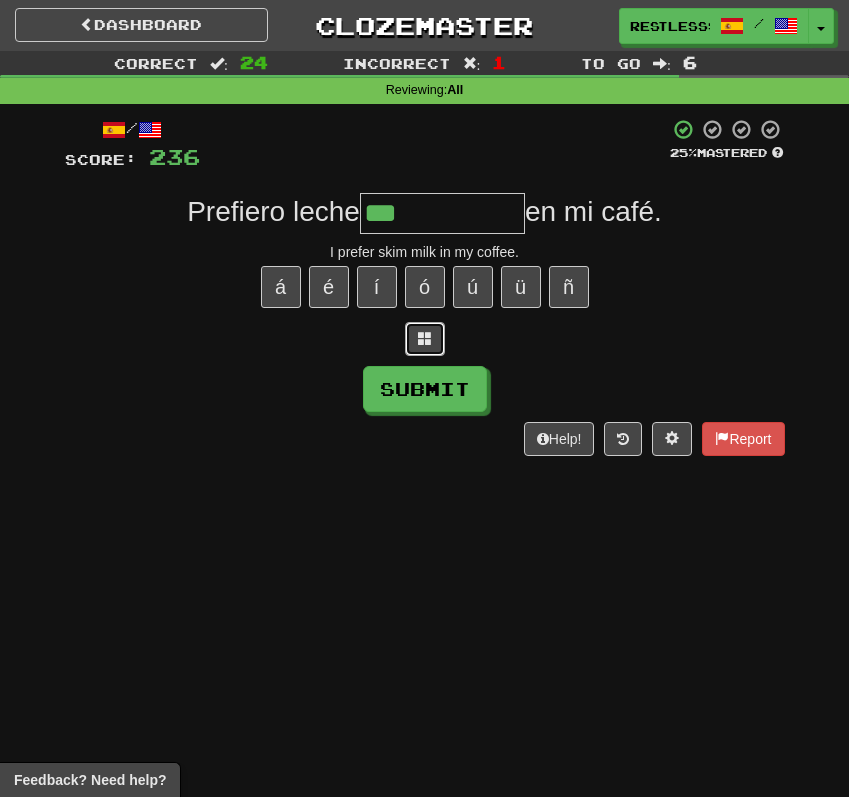 click at bounding box center [425, 339] 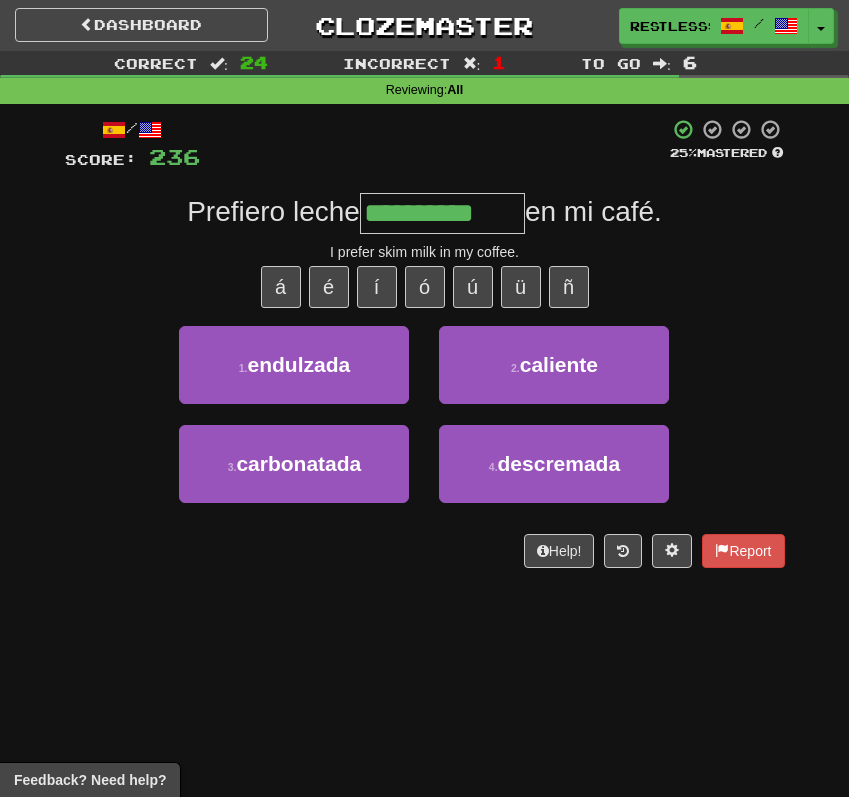 type on "**********" 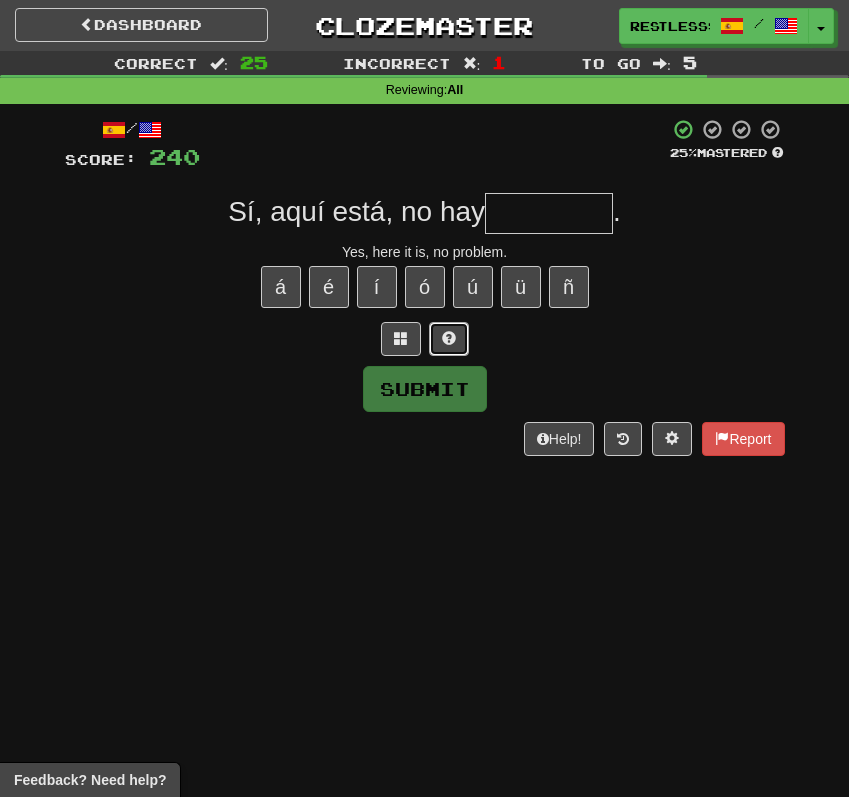 click at bounding box center [449, 339] 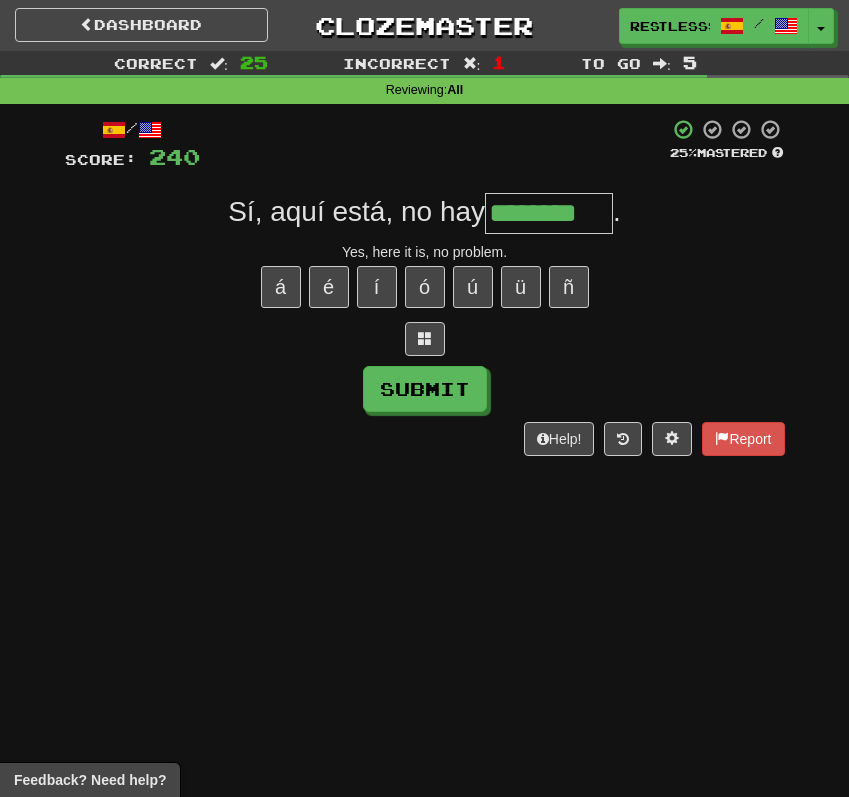 type on "********" 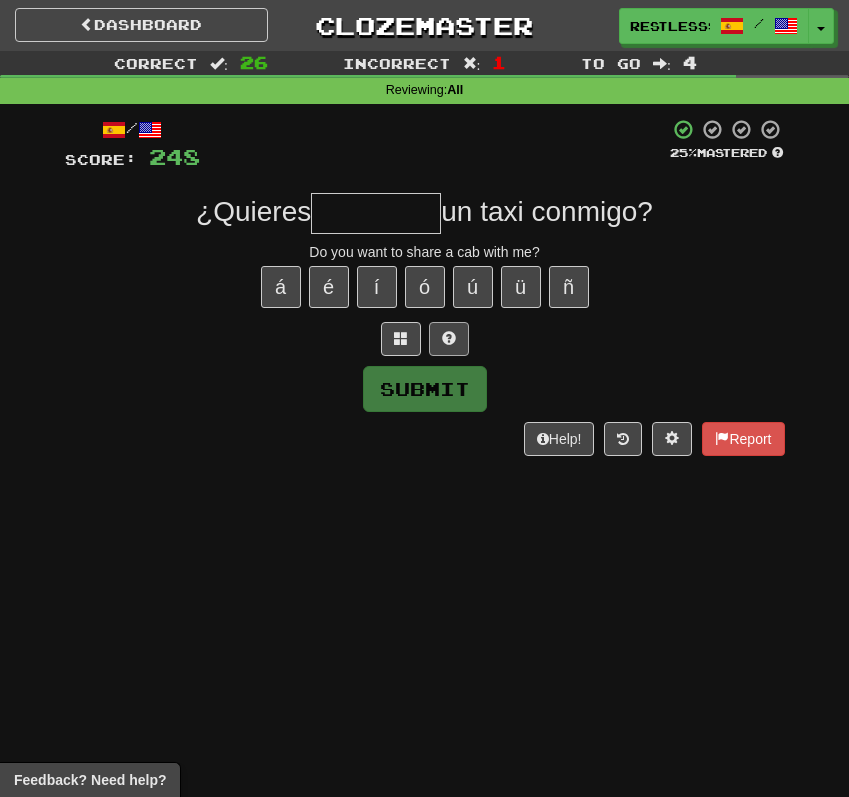 click at bounding box center [425, 339] 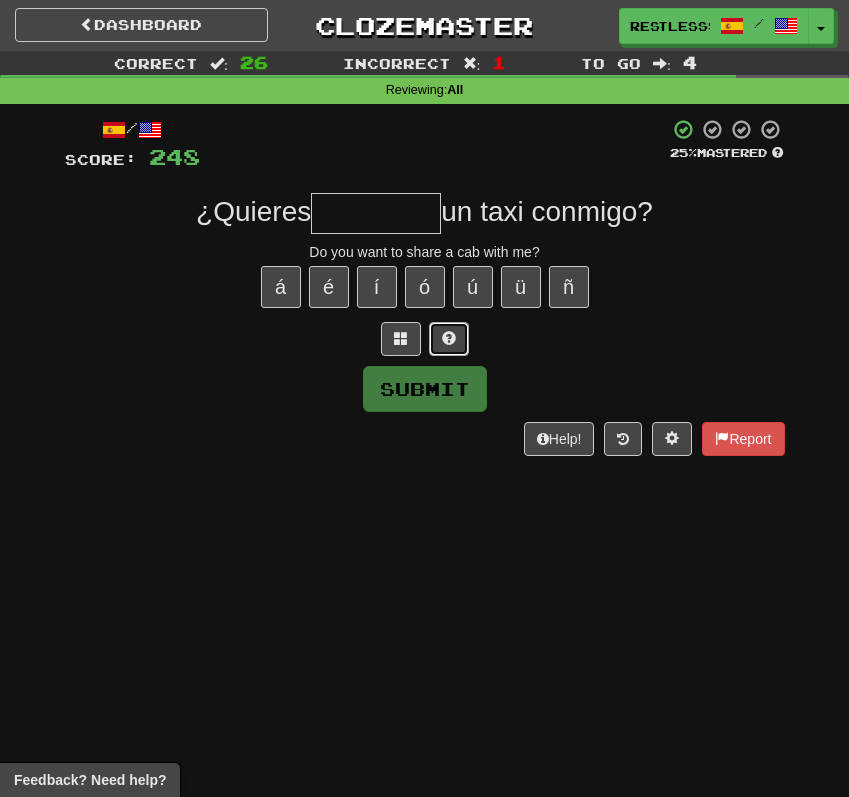 click at bounding box center [449, 339] 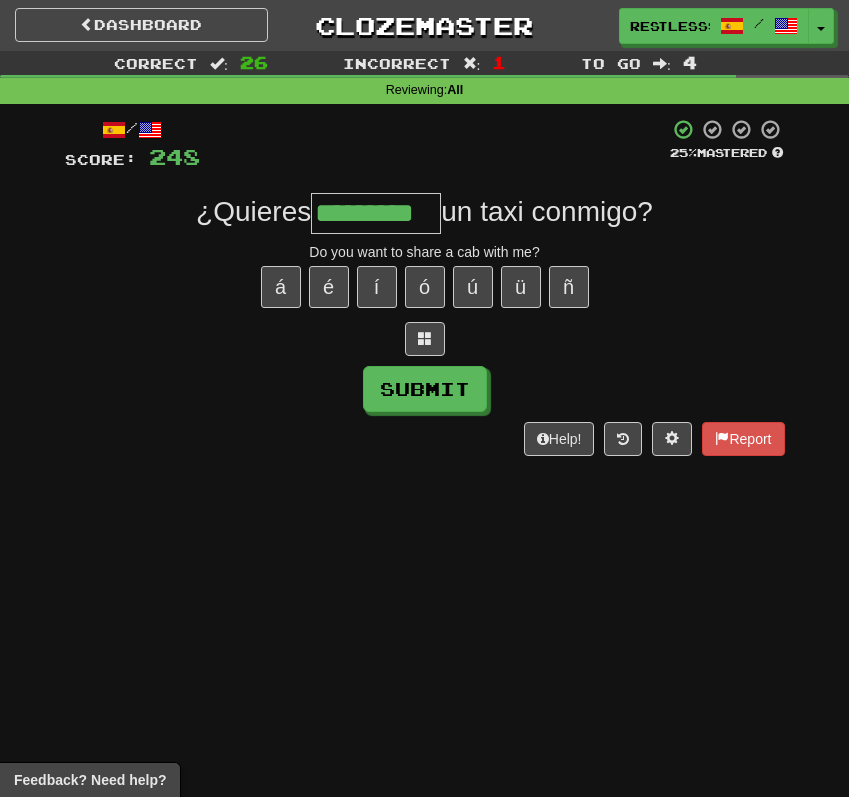 type on "*********" 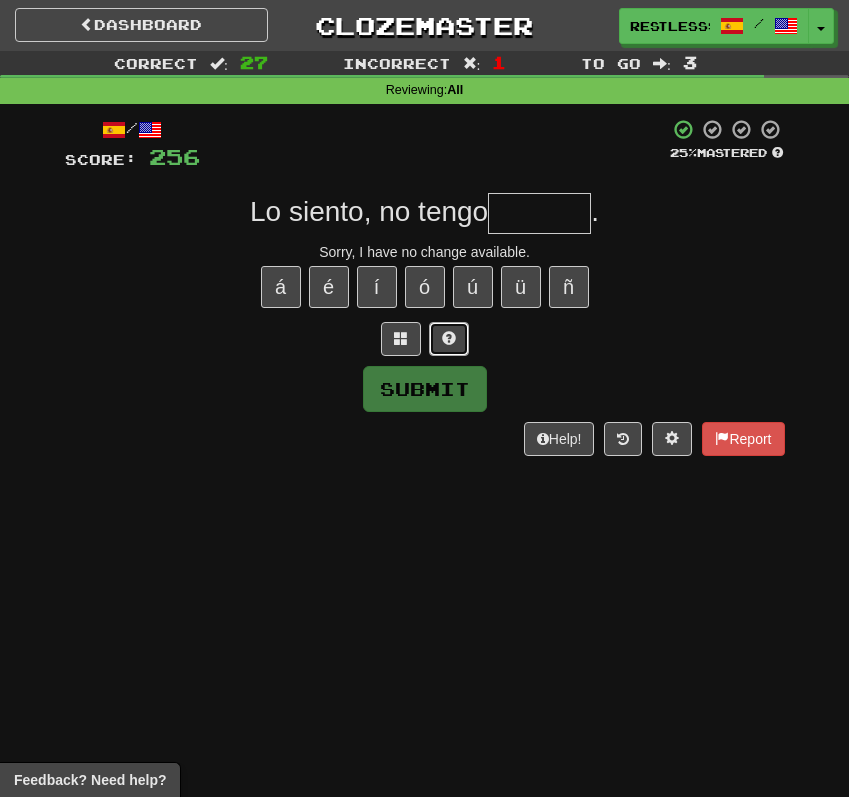 click at bounding box center [449, 338] 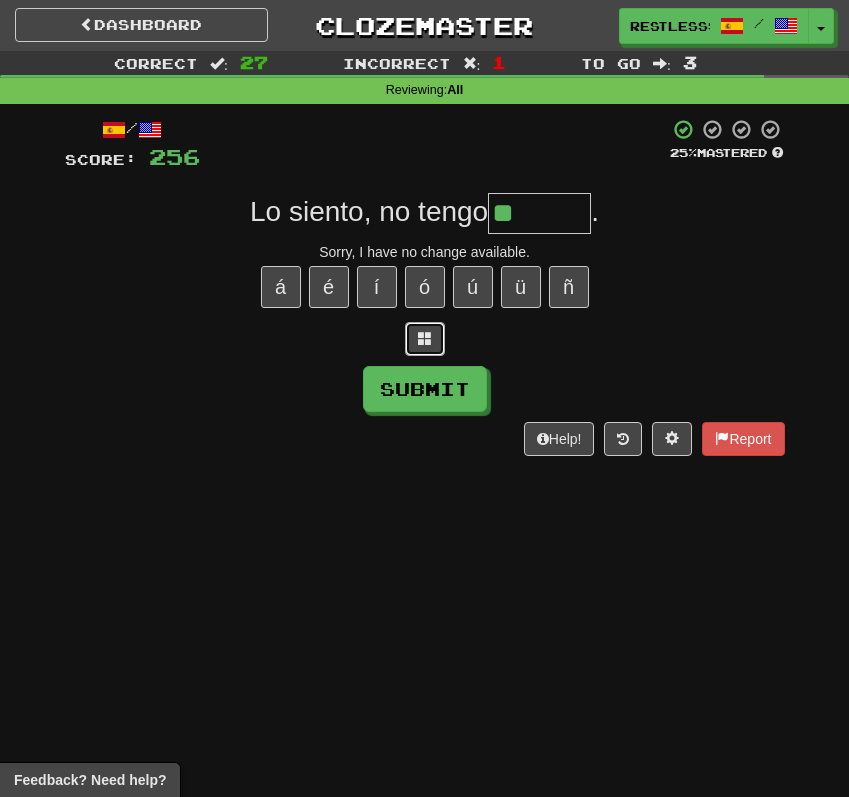 click at bounding box center (425, 339) 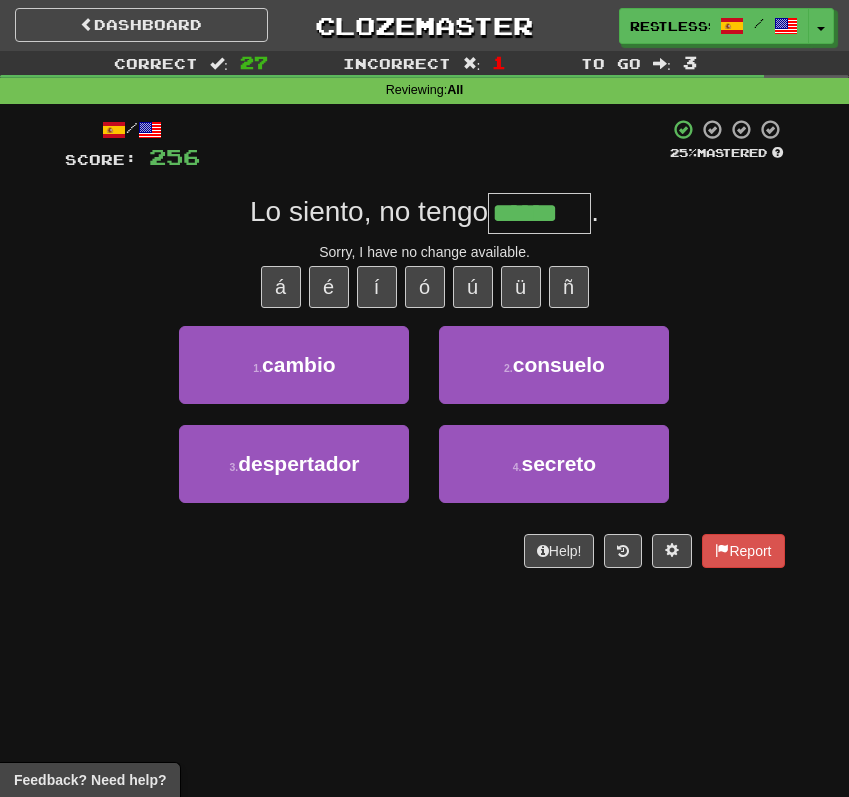 type on "******" 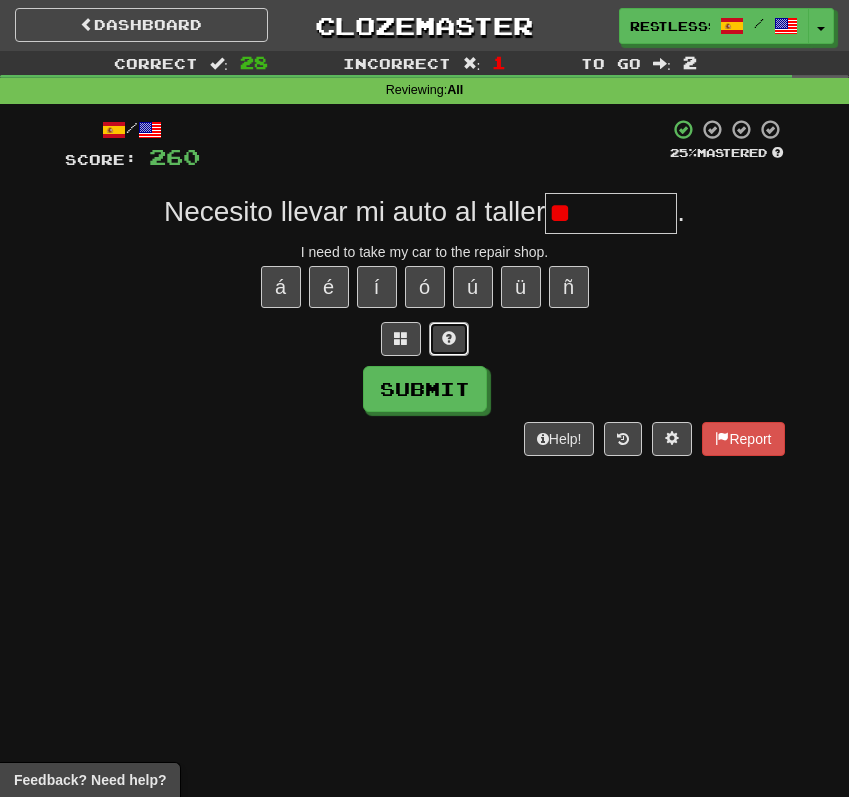 click at bounding box center [449, 338] 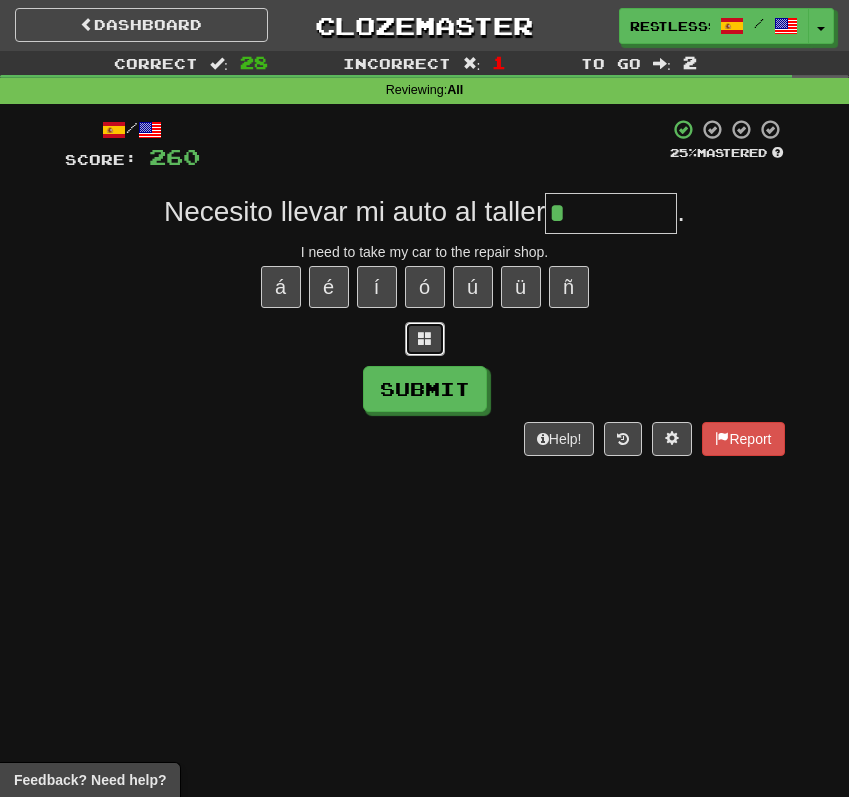 click at bounding box center [425, 339] 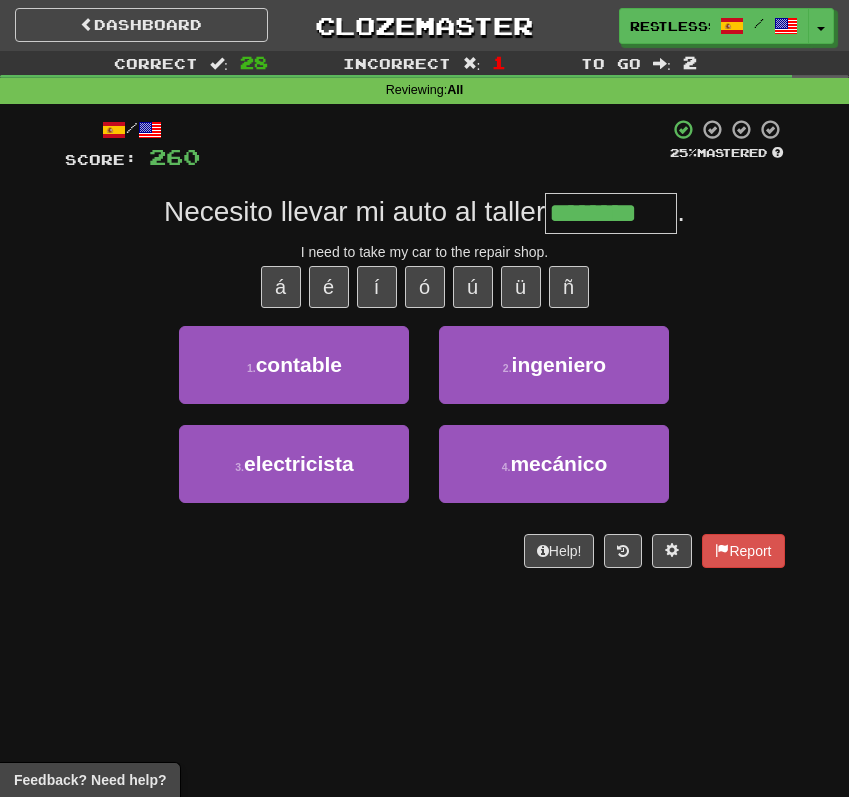 type on "********" 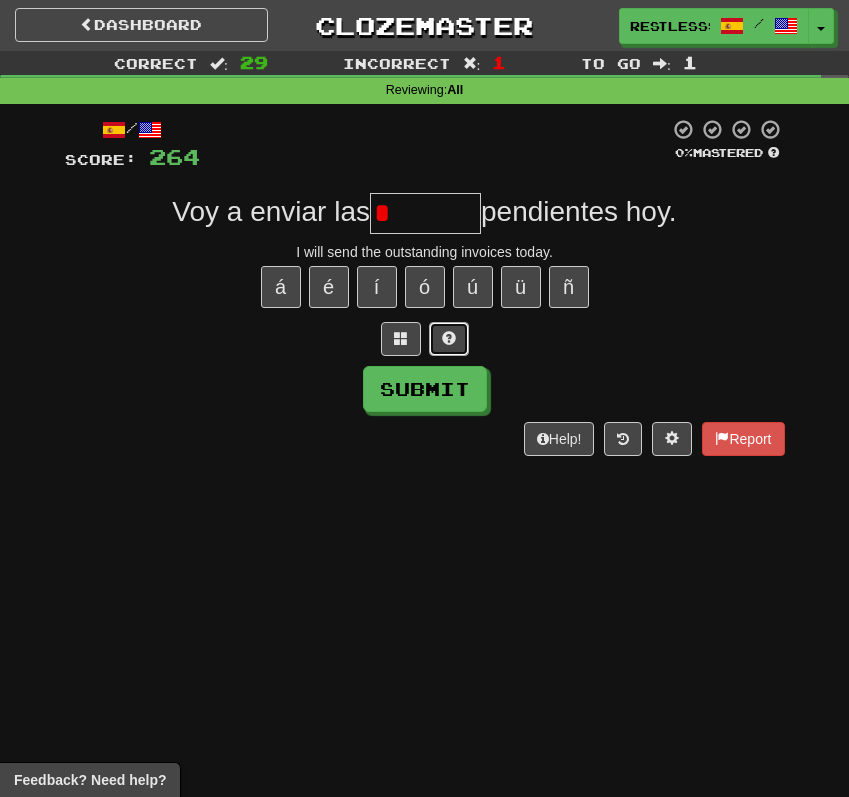 click at bounding box center [449, 339] 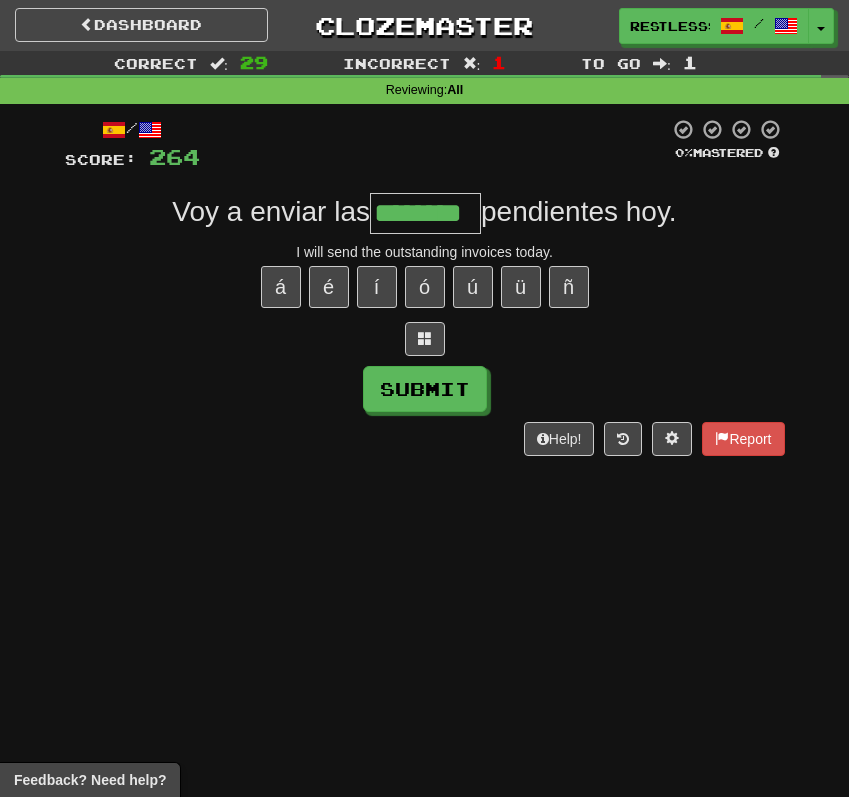 type on "********" 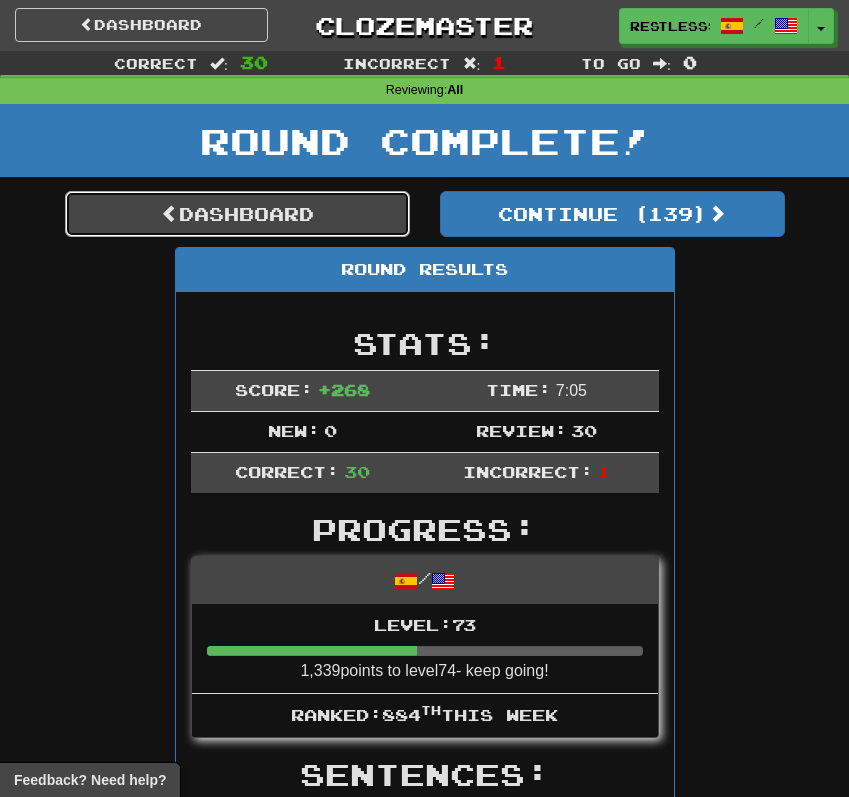 click on "Dashboard" at bounding box center (237, 214) 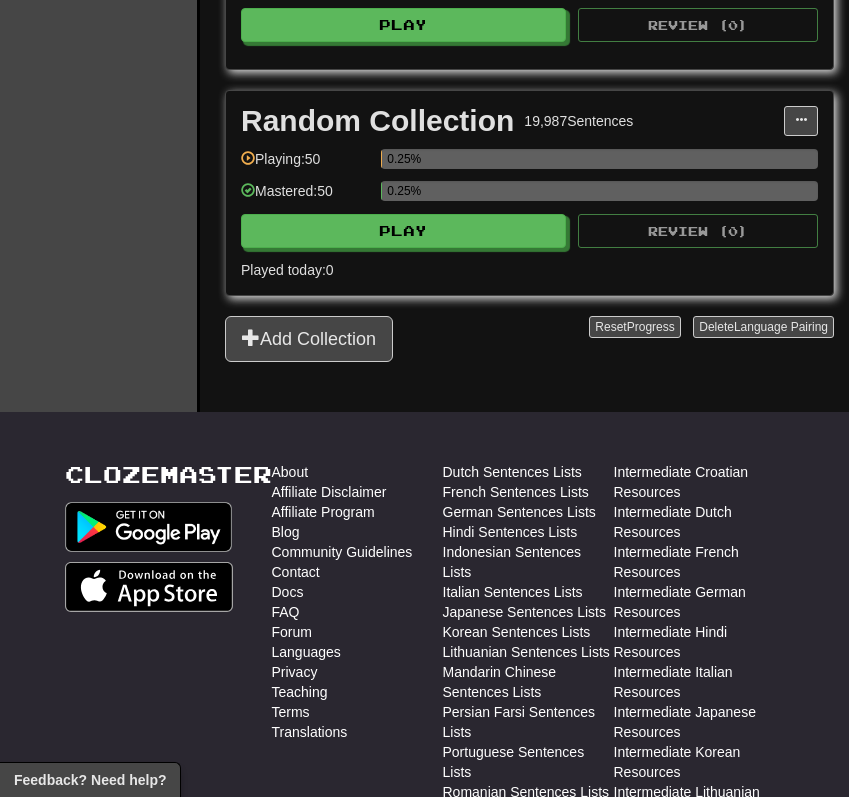 scroll, scrollTop: 1991, scrollLeft: 0, axis: vertical 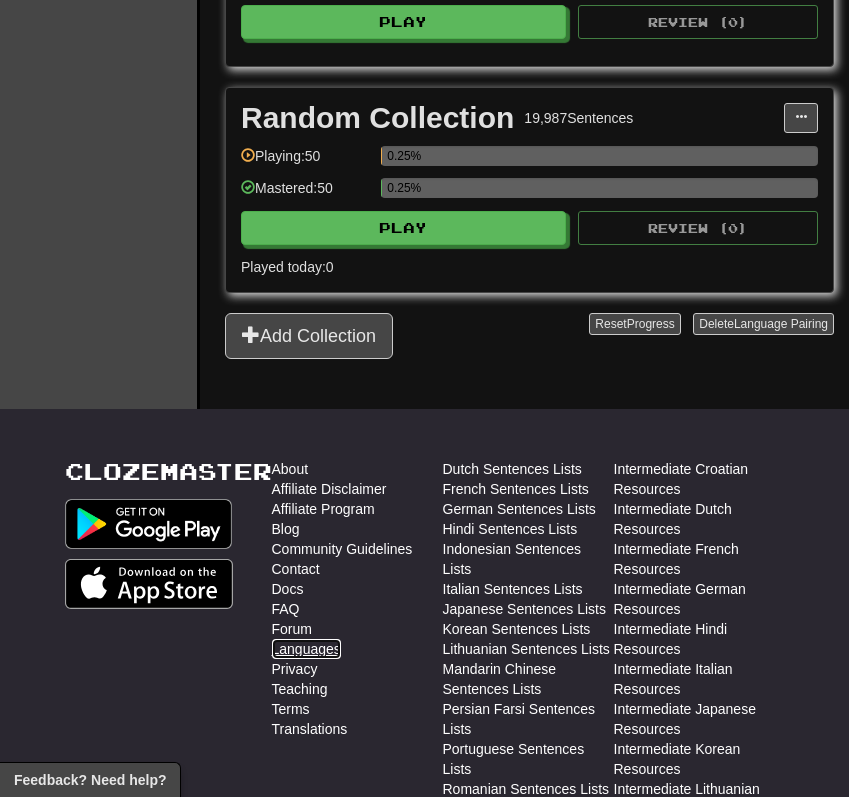 click on "Languages" at bounding box center [306, 649] 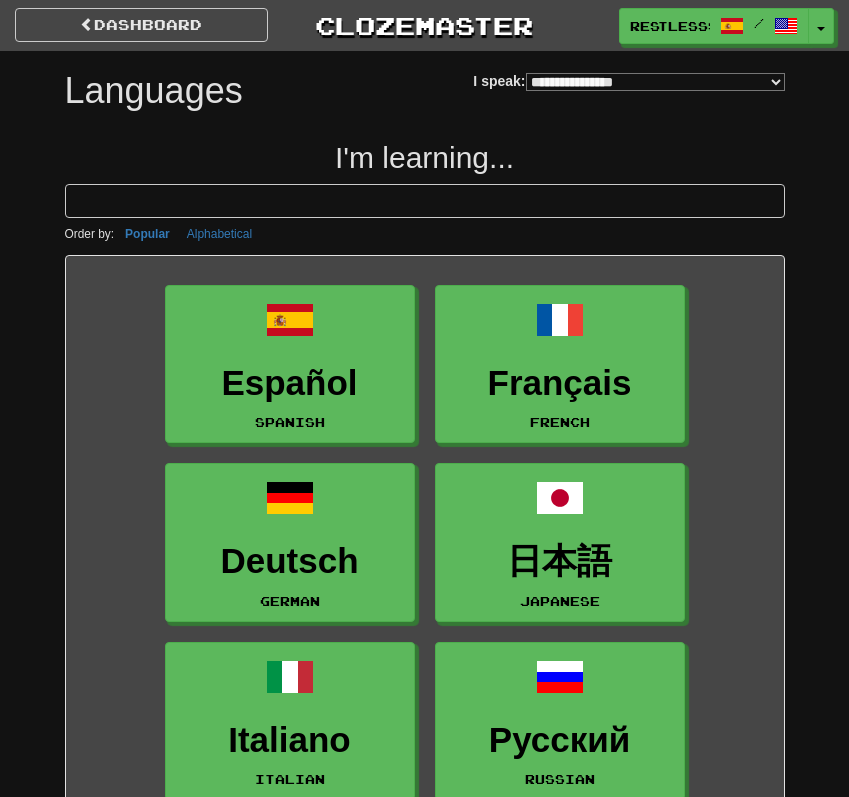 select on "*******" 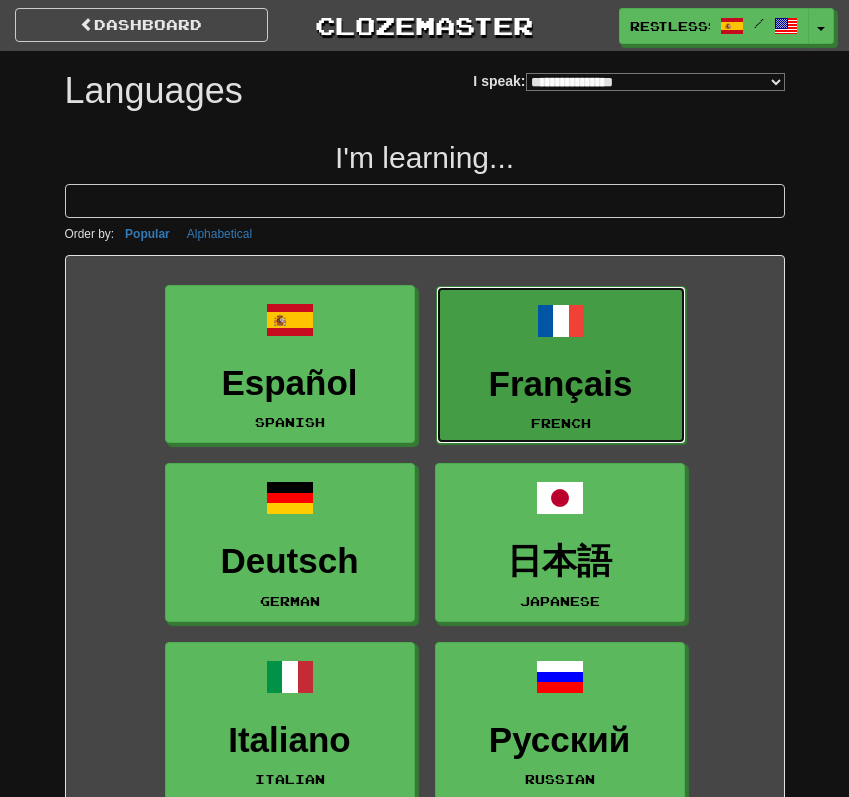 click on "Français" at bounding box center (561, 384) 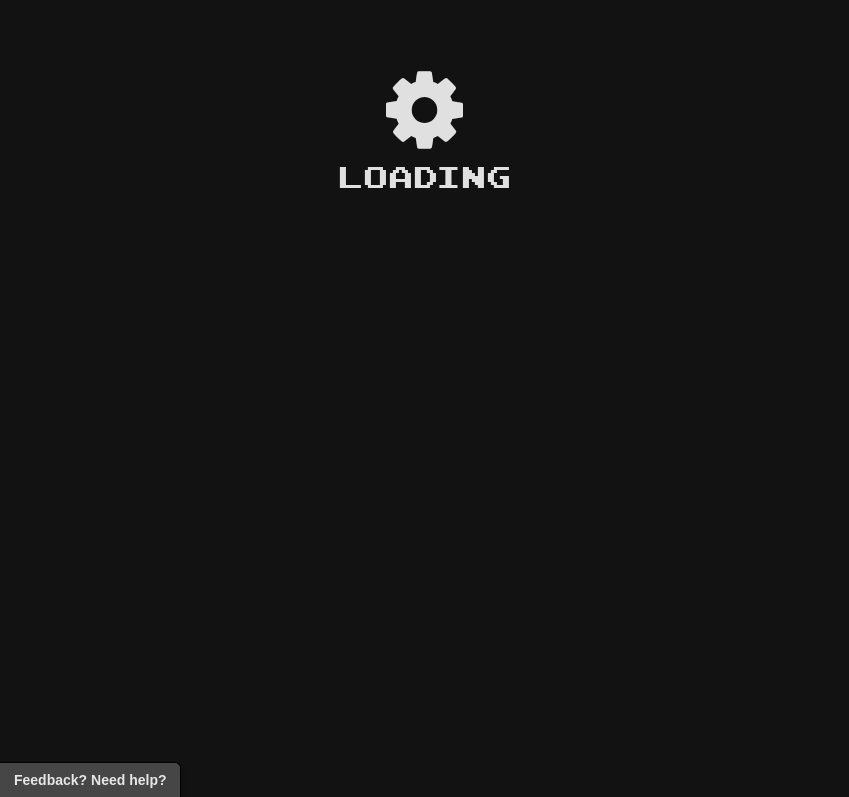 scroll, scrollTop: 0, scrollLeft: 0, axis: both 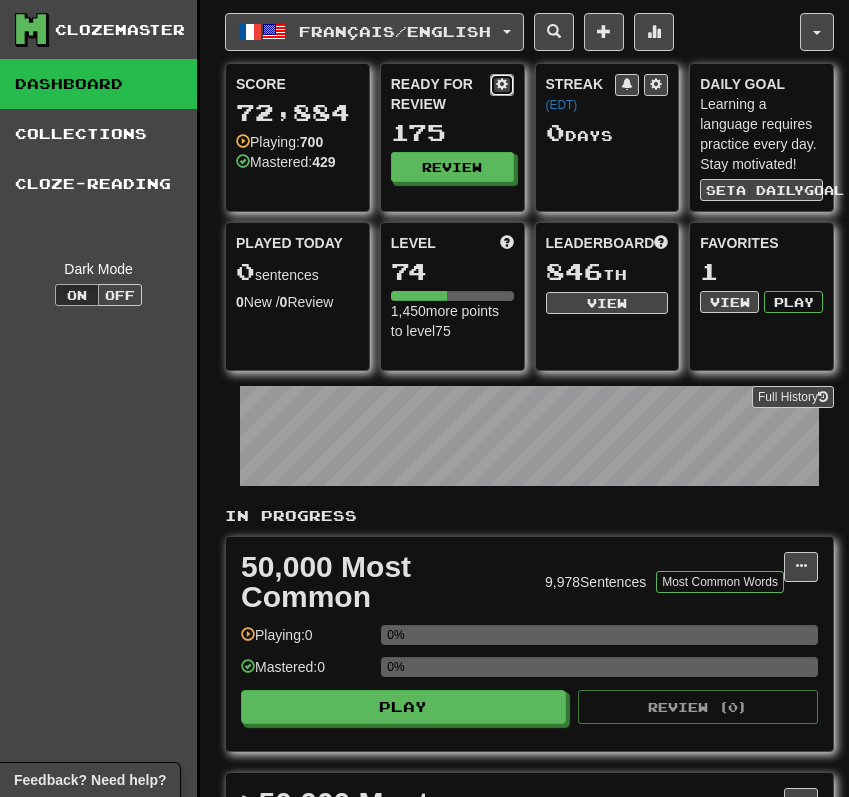 click at bounding box center [502, 85] 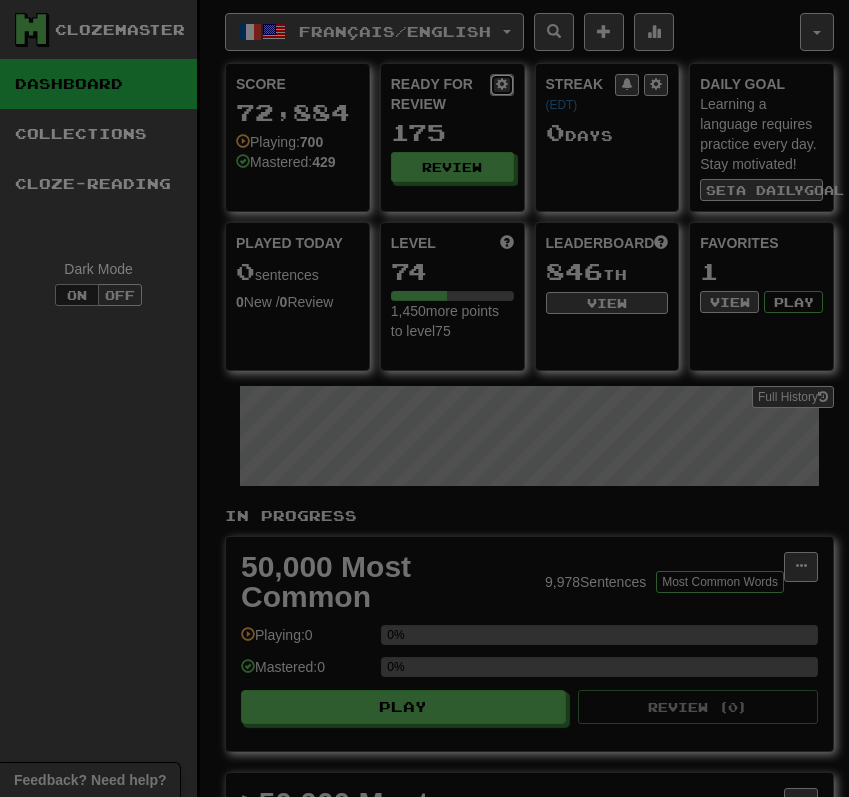 select on "*" 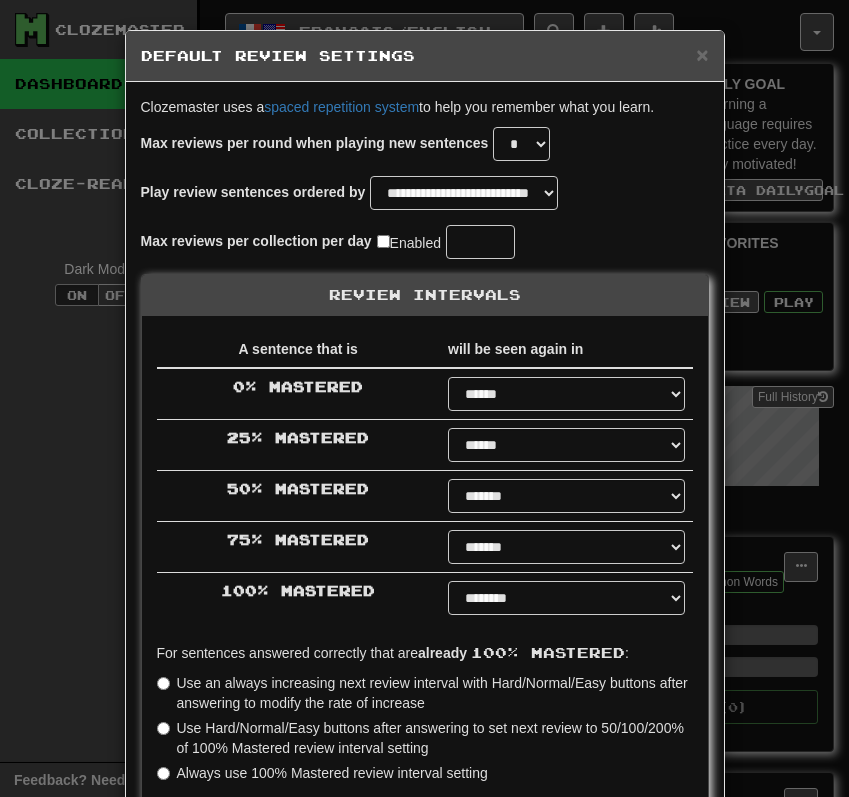 click on "**********" at bounding box center [424, 398] 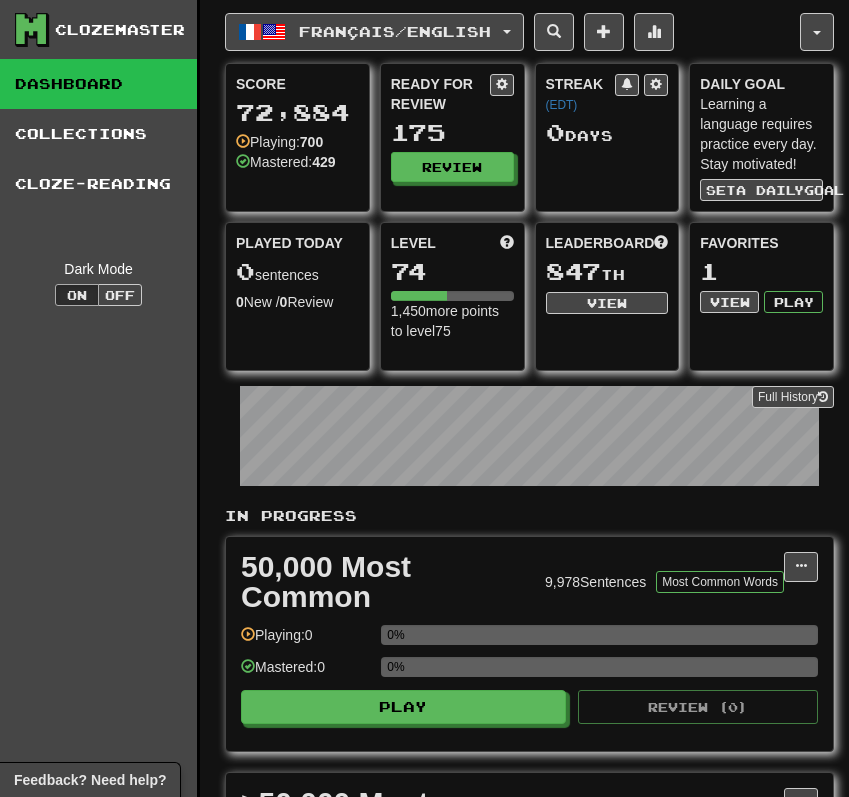 click on "Ready for Review 175   Review" at bounding box center (452, 128) 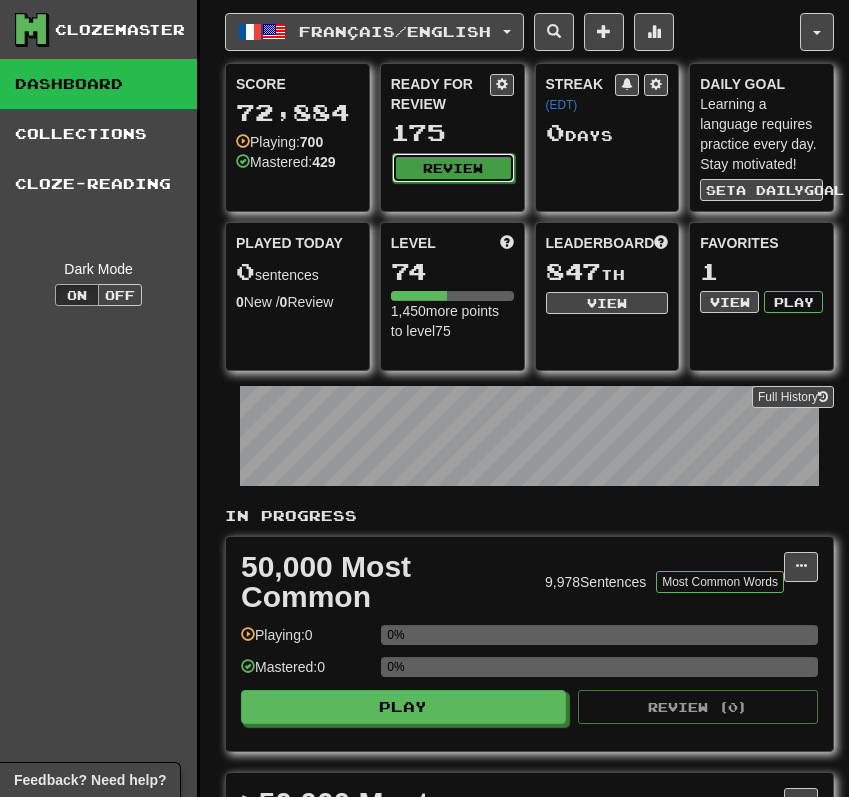 click on "Review" at bounding box center [453, 168] 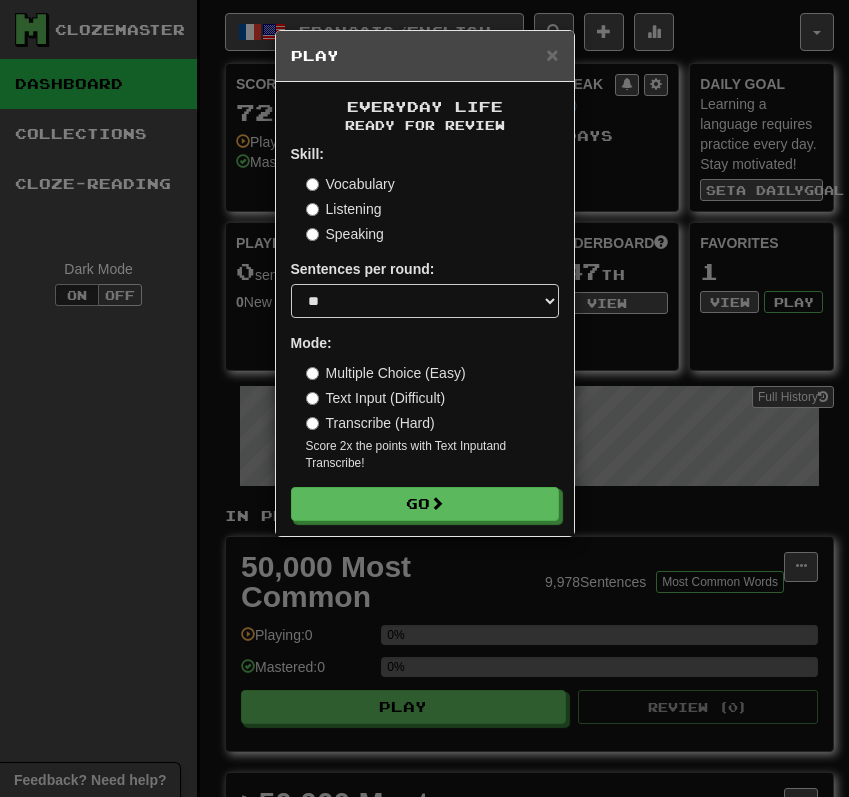 click on "Vocabulary" at bounding box center (350, 184) 